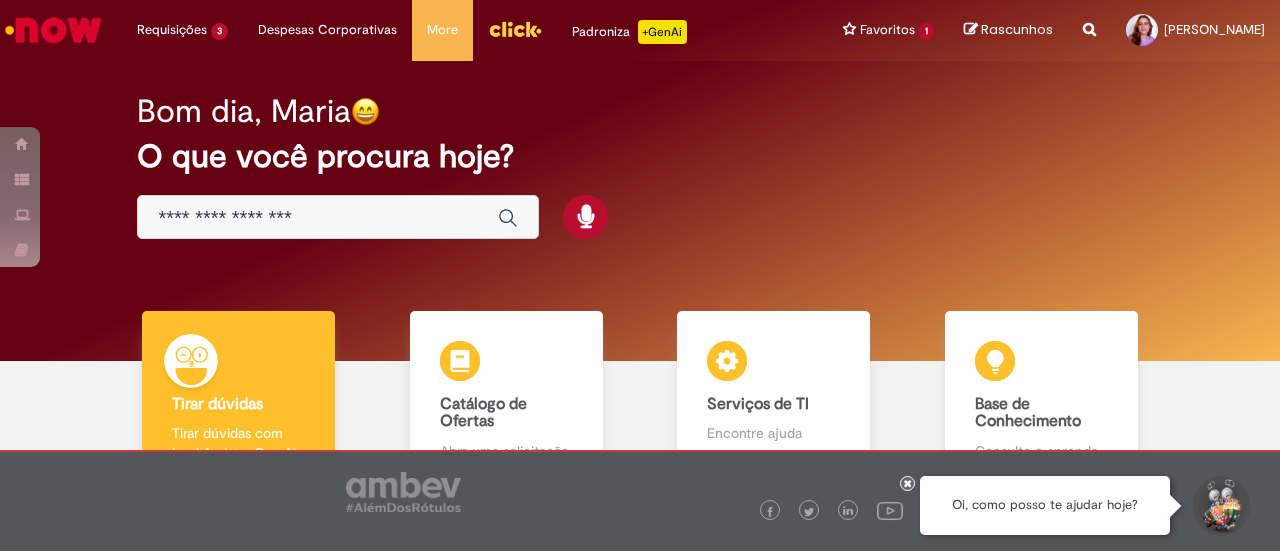 scroll, scrollTop: 0, scrollLeft: 0, axis: both 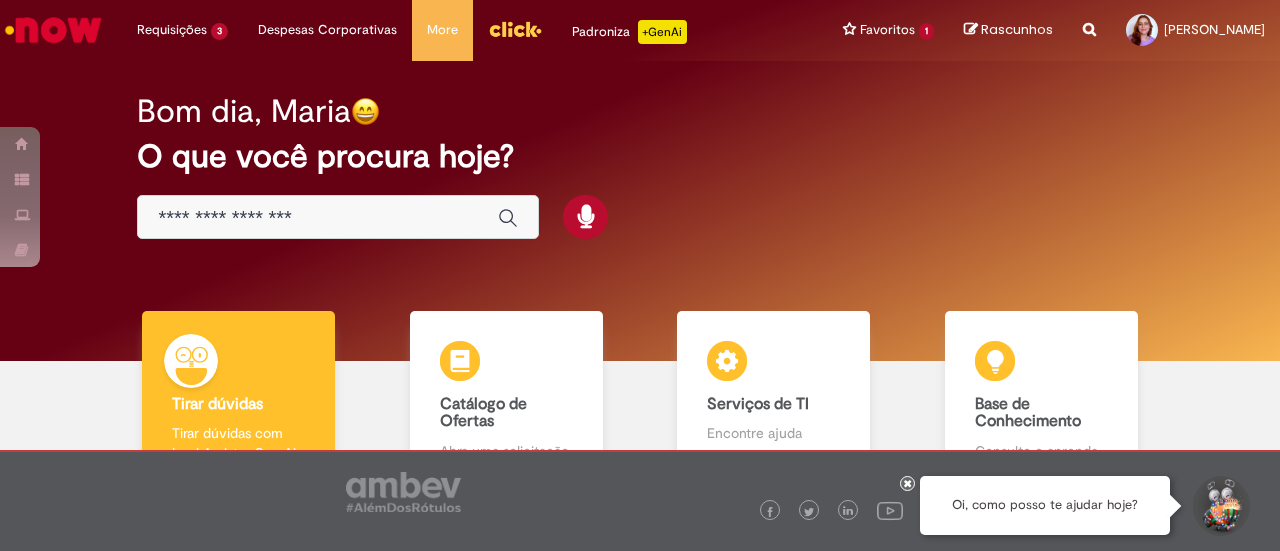 click at bounding box center (318, 218) 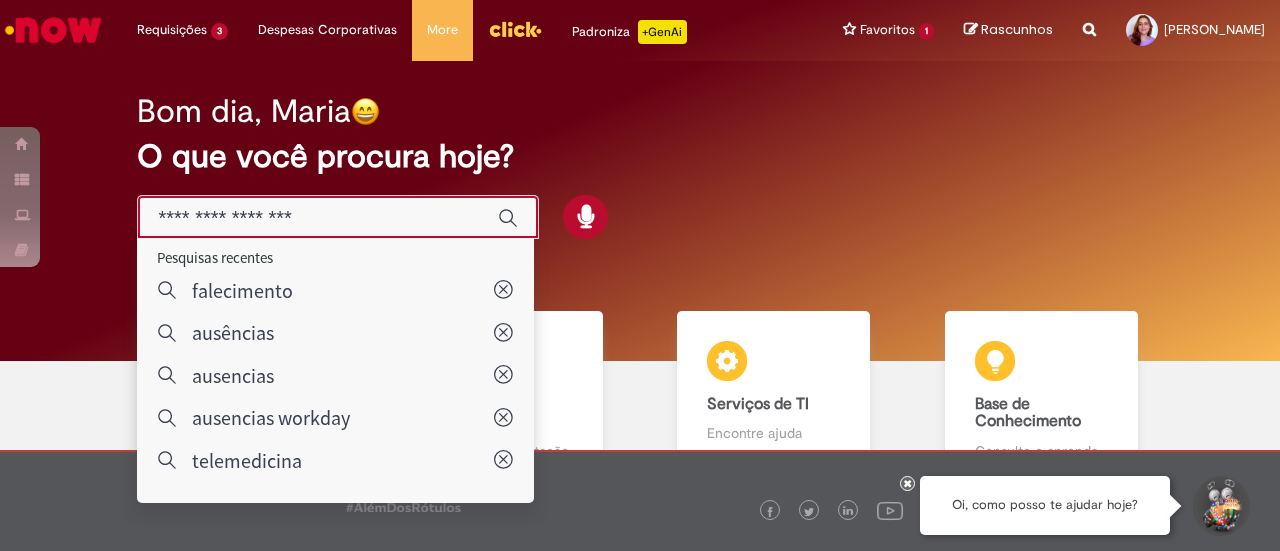click on "Bom dia, Maria
O que você procura hoje?" at bounding box center (639, 167) 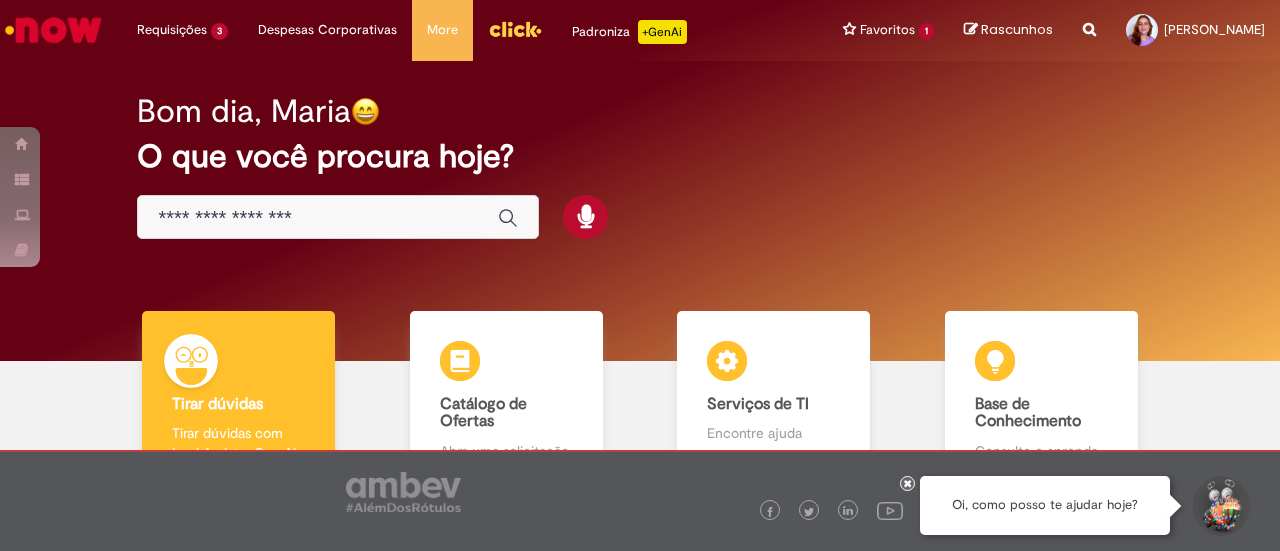 click at bounding box center [318, 218] 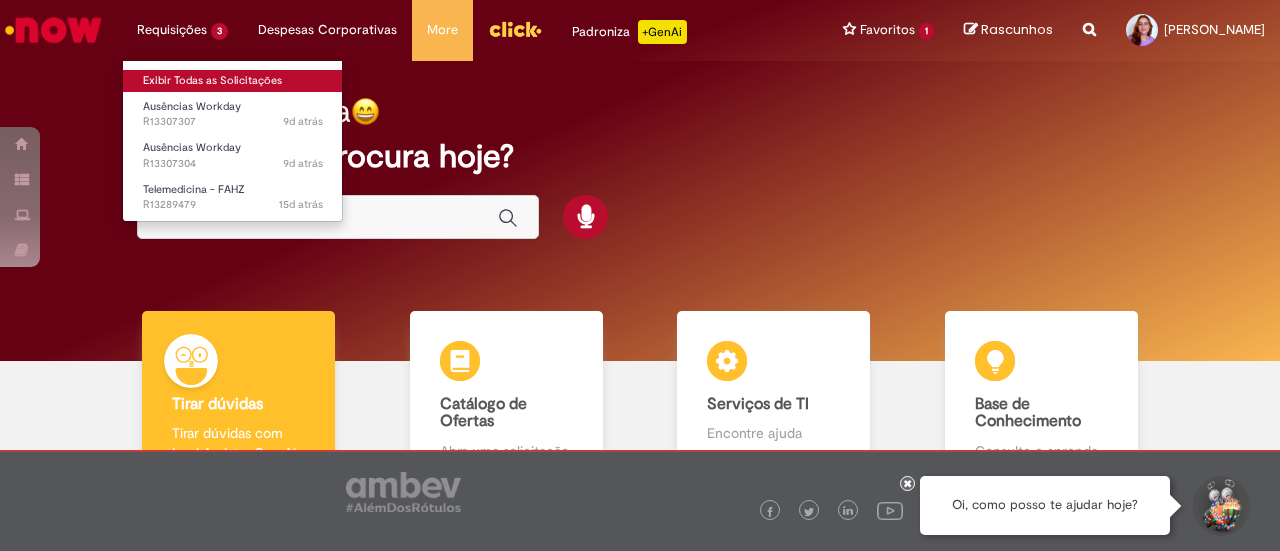 click on "Exibir Todas as Solicitações" at bounding box center (233, 81) 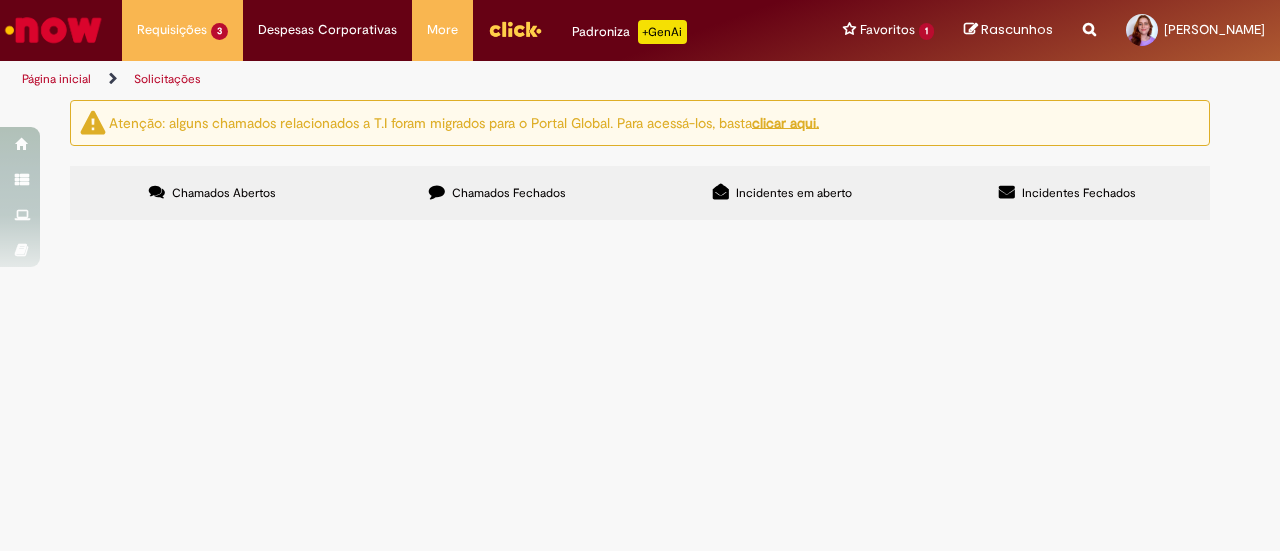 click on "Chamados Fechados" at bounding box center (497, 193) 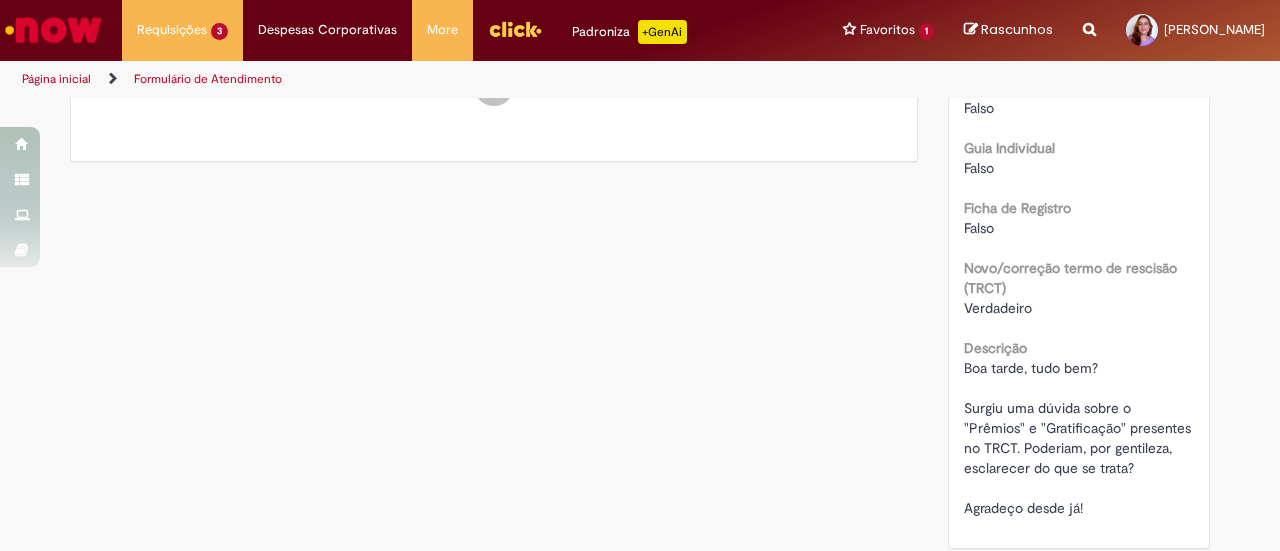 scroll, scrollTop: 0, scrollLeft: 0, axis: both 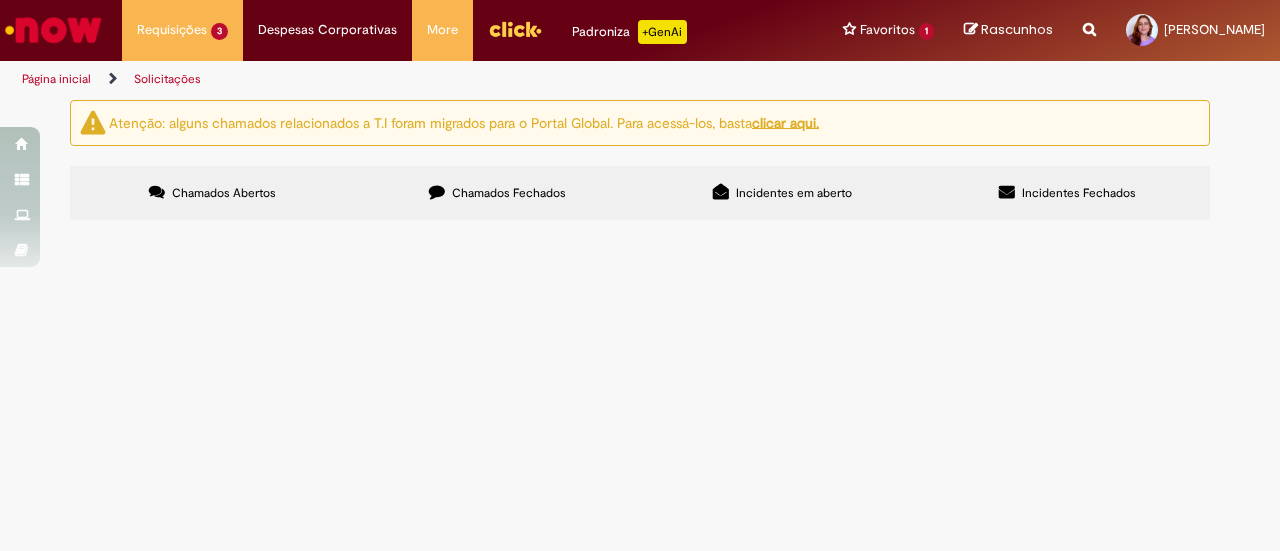 click on "Chamados Abertos     Chamados Fechados     Incidentes em aberto     Incidentes Fechados
Itens solicitados
Exportar como PDF Exportar como Excel Exportar como CSV
Itens solicitados
Número
Oferta
Descrição
Fase
Status
R13307307       Ausências Workday       Bom dia, tudo bem?
O colaborador em questão precisou se afastar e o gestor que ele ficava abaixo, foi desligado, portanto, não consegue subir o atestado dele no workday. Conseguiriam, por gentileza, incluir?
Agradeço desde já!
Pendente Usuário
R13307304       Ausências Workday" at bounding box center (640, 166) 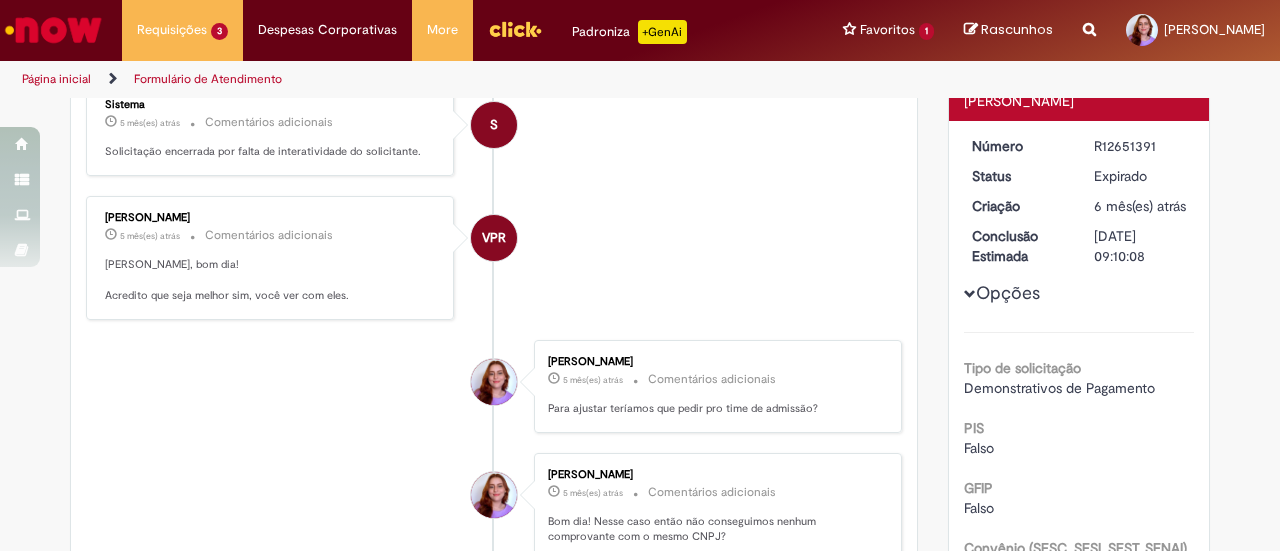 scroll, scrollTop: 214, scrollLeft: 0, axis: vertical 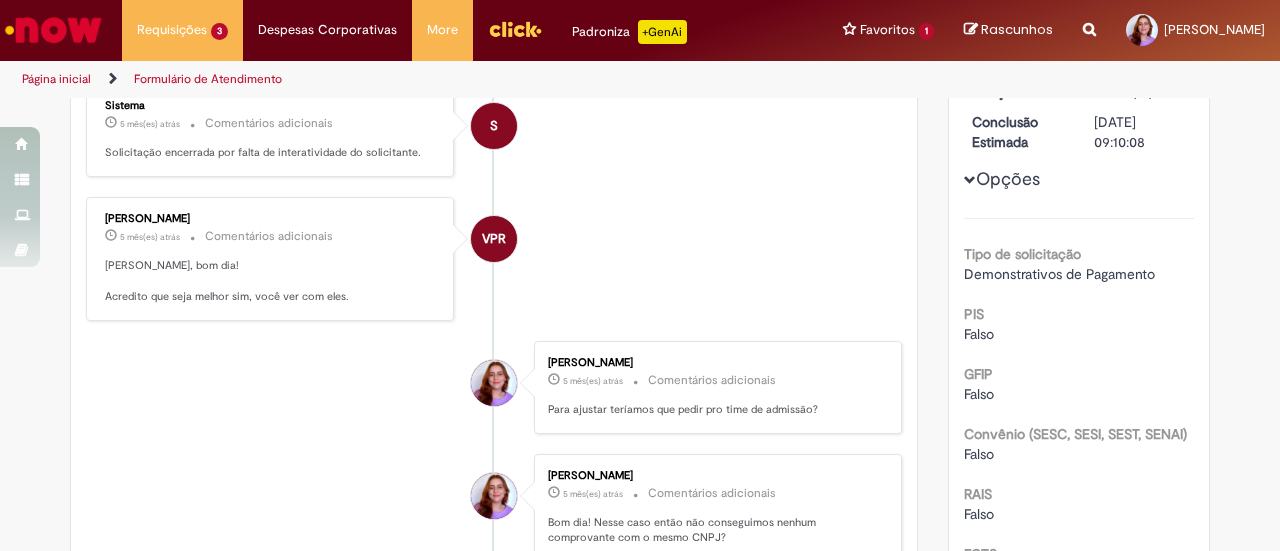 click on "Para ajustar teríamos que pedir pro time de admissão?" at bounding box center [714, 410] 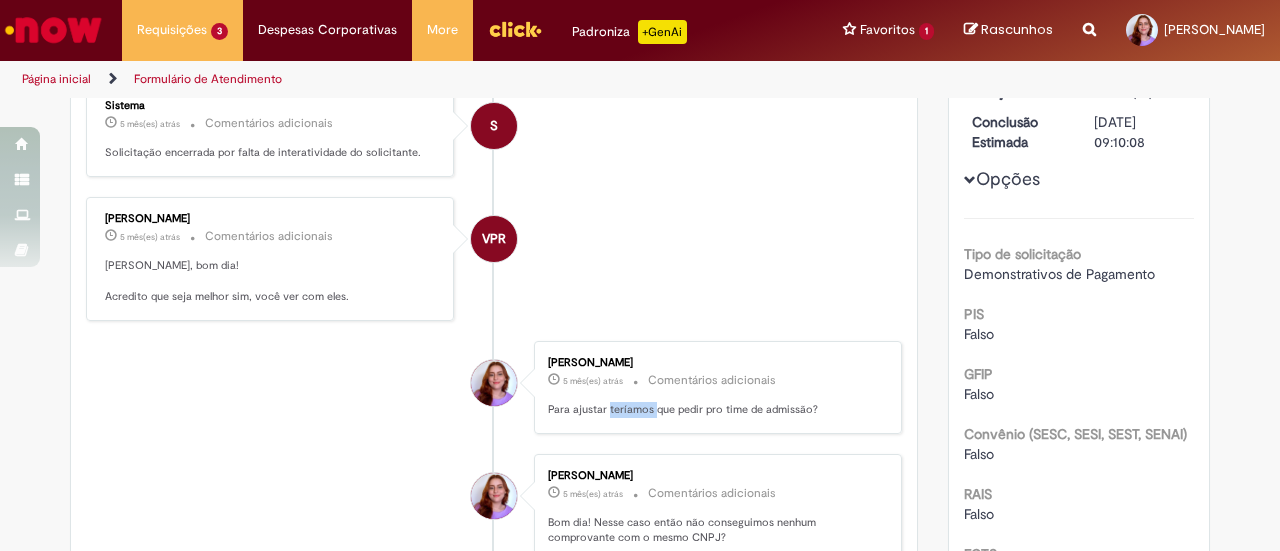 click on "Para ajustar teríamos que pedir pro time de admissão?" at bounding box center [714, 410] 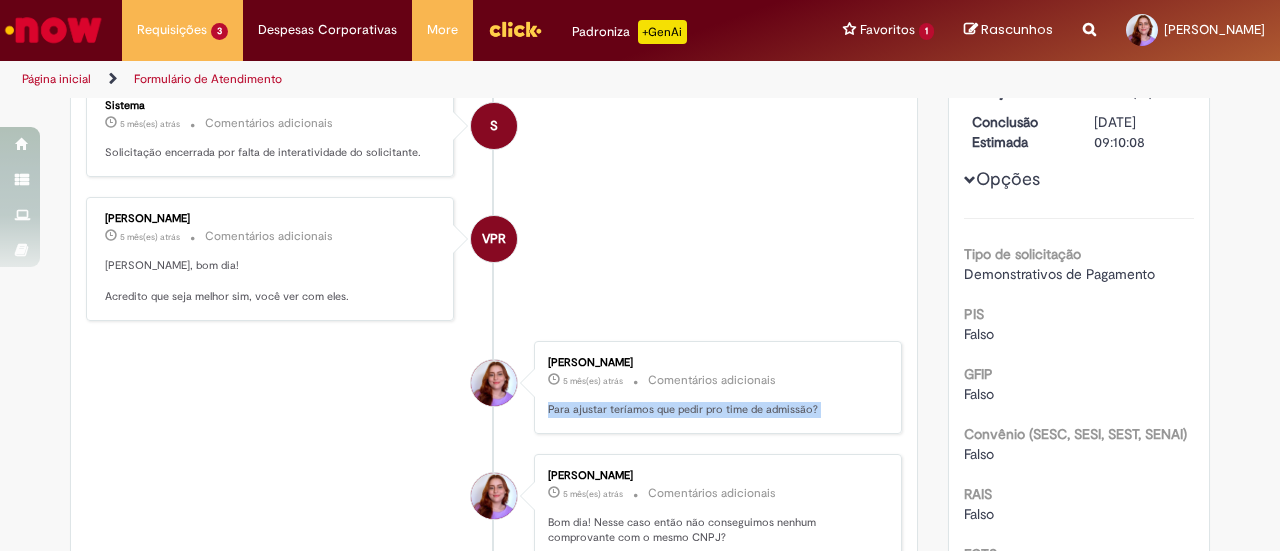 click on "Para ajustar teríamos que pedir pro time de admissão?" at bounding box center (714, 410) 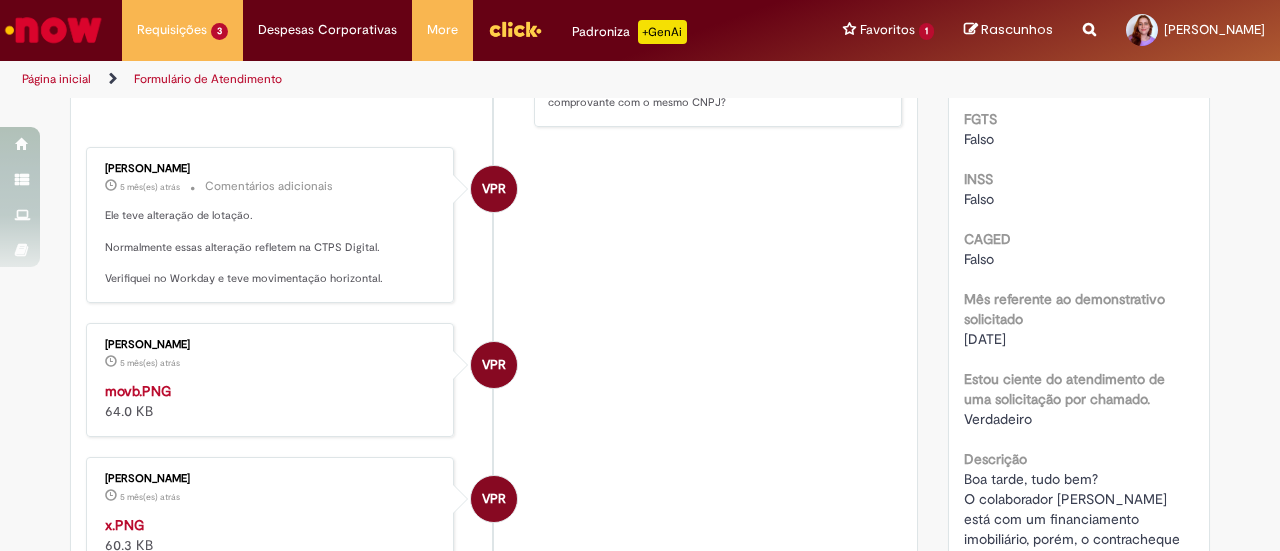 scroll, scrollTop: 616, scrollLeft: 0, axis: vertical 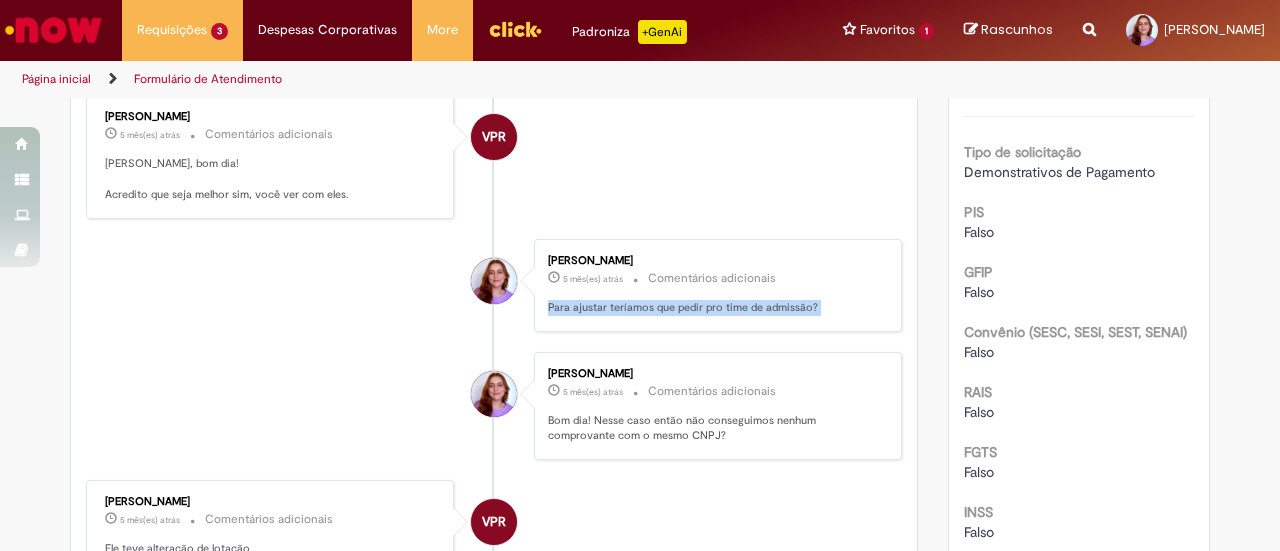 click at bounding box center (53, 30) 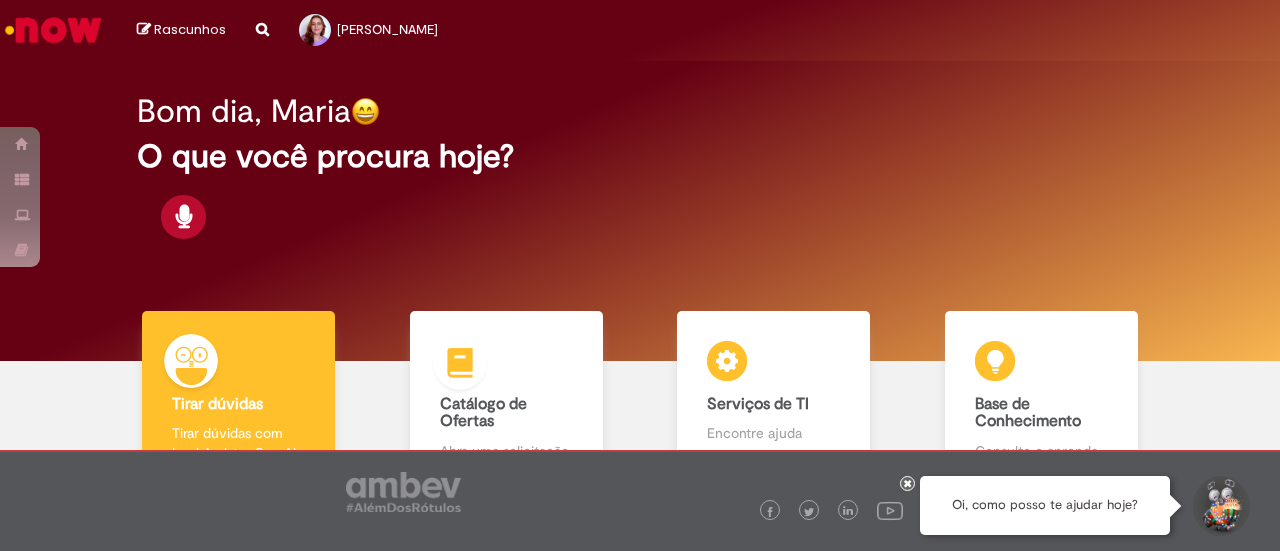 scroll, scrollTop: 0, scrollLeft: 0, axis: both 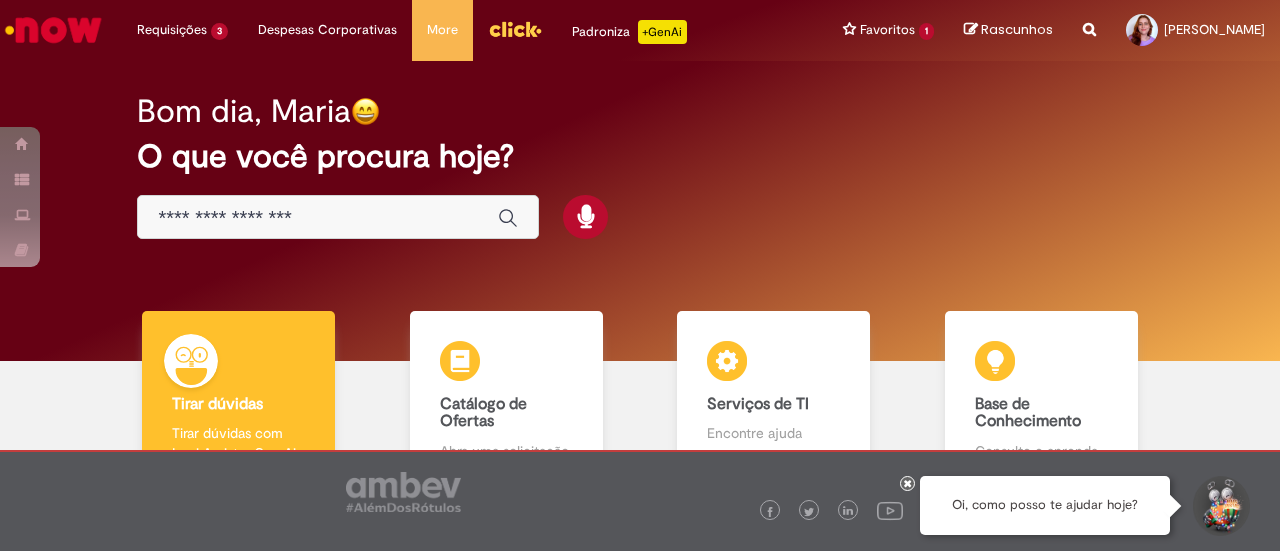click at bounding box center [338, 217] 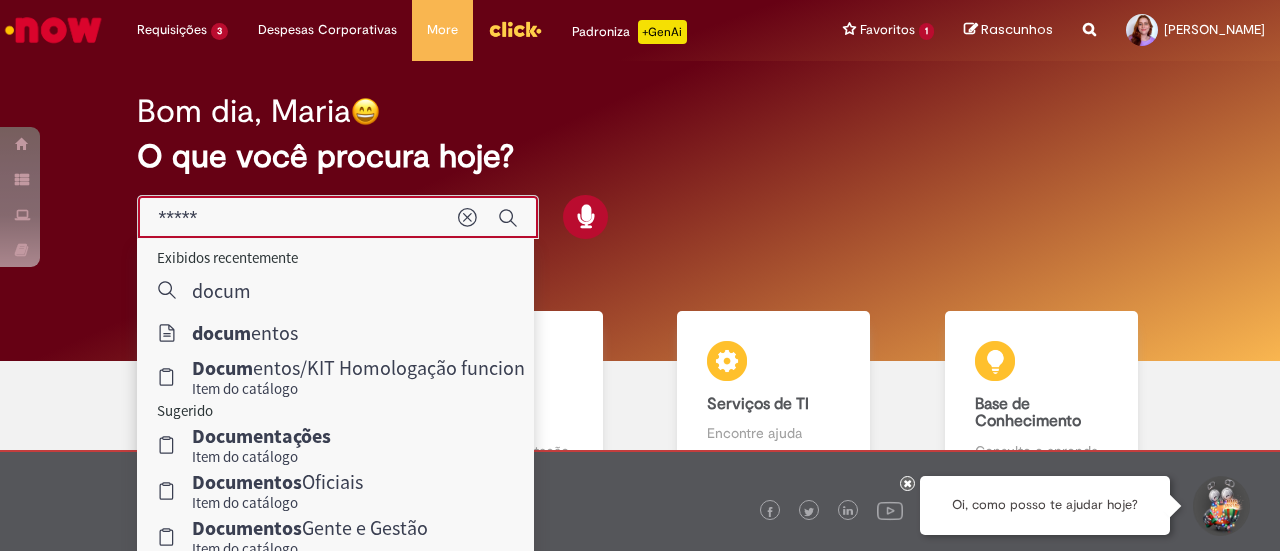 type on "**********" 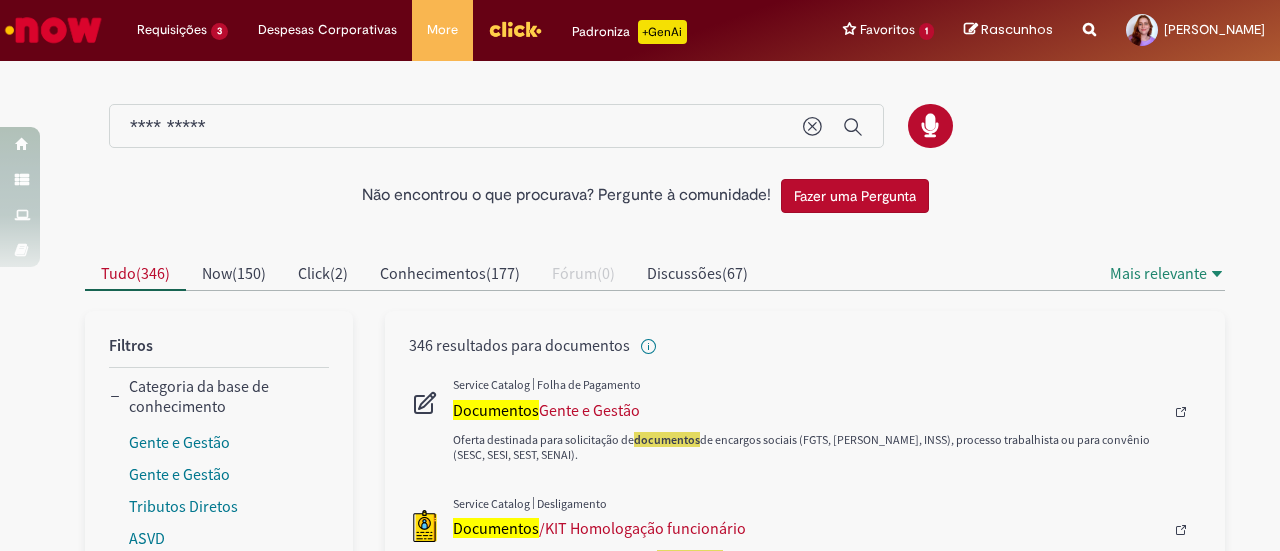 click on "**********" at bounding box center (456, 127) 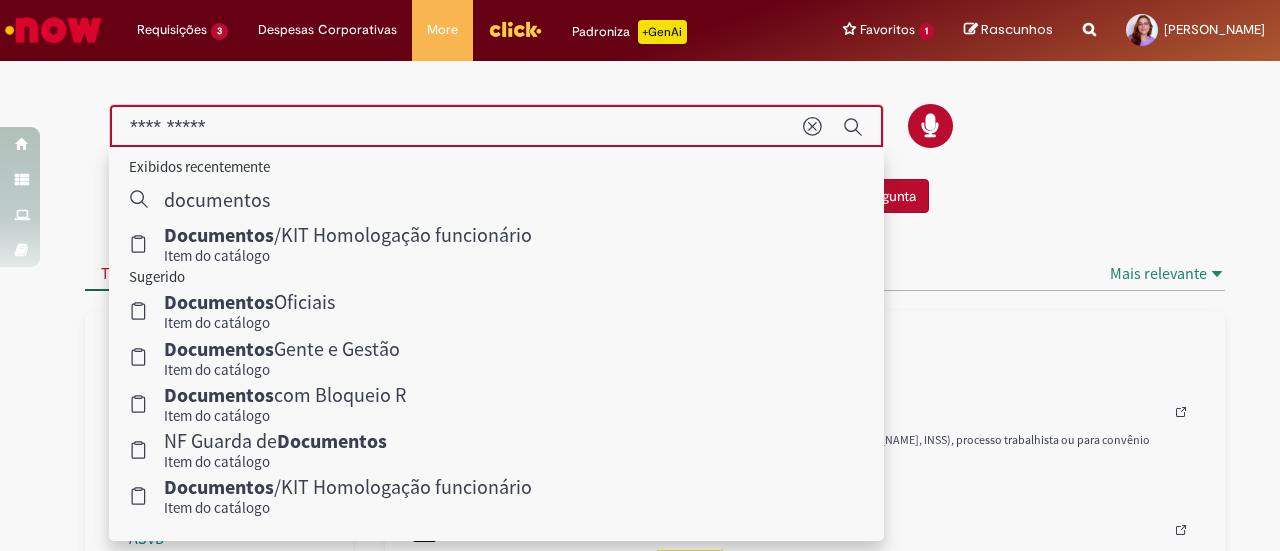 click at bounding box center [640, 233] 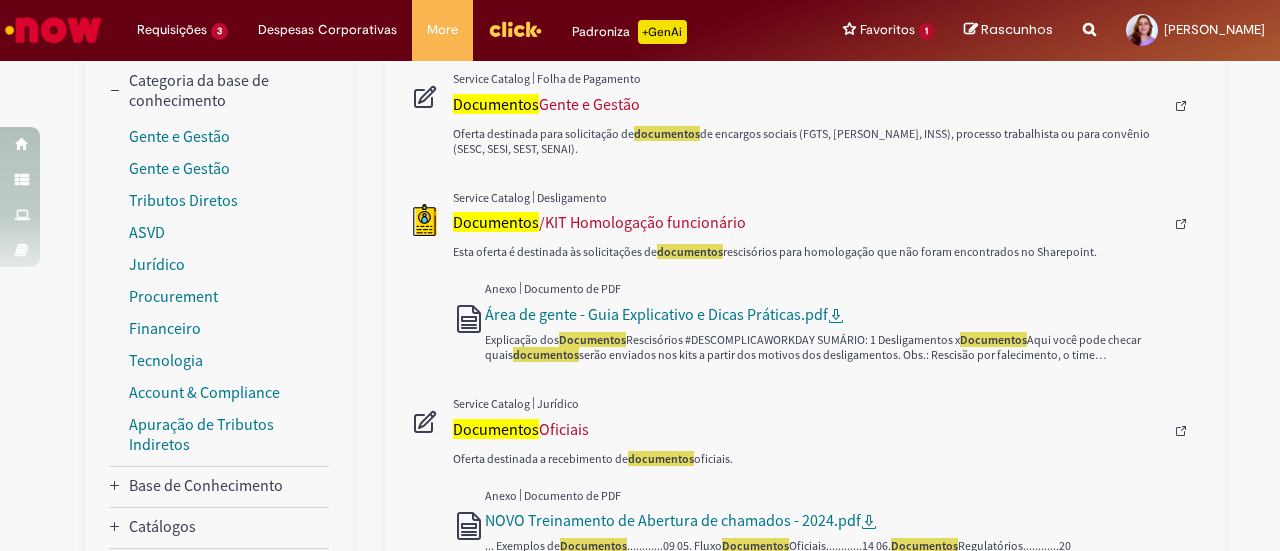 scroll, scrollTop: 300, scrollLeft: 0, axis: vertical 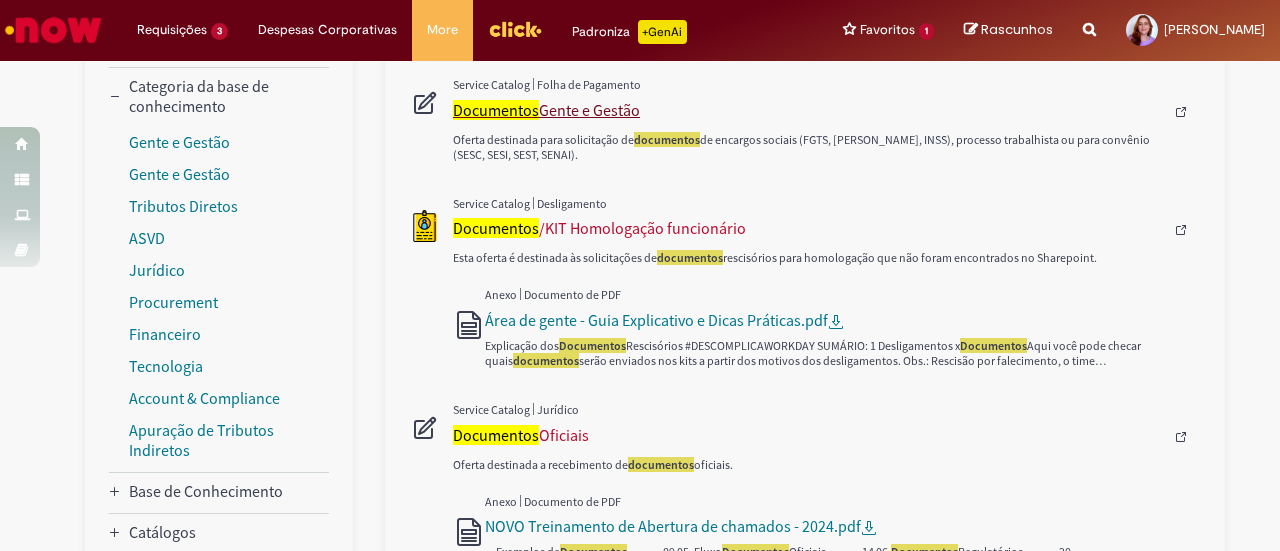 click on "Documentos" at bounding box center (496, 110) 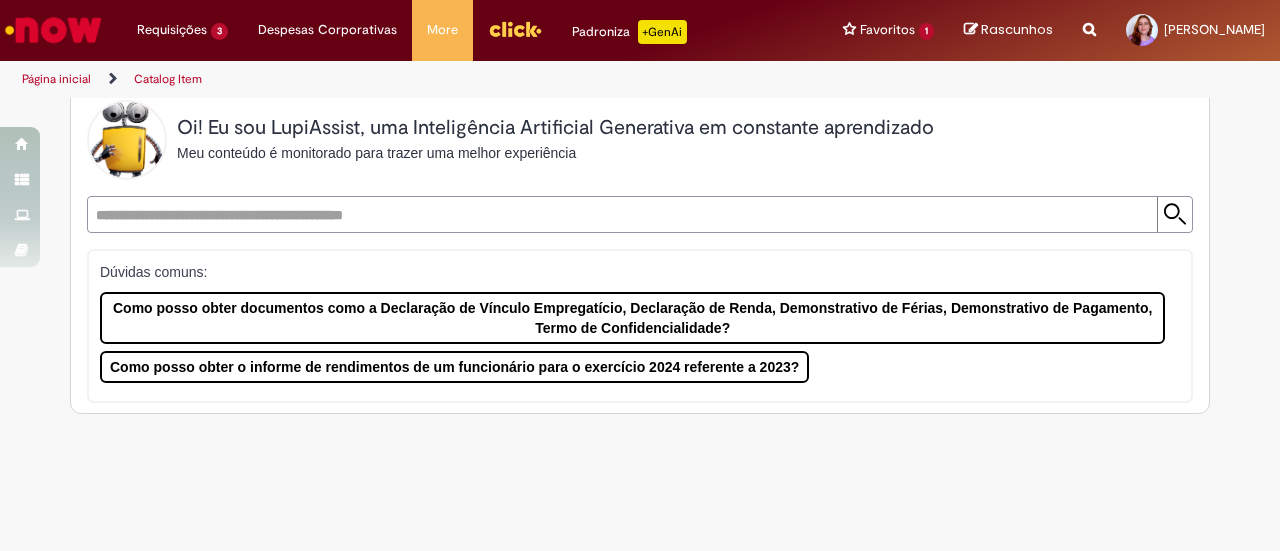 scroll, scrollTop: 0, scrollLeft: 0, axis: both 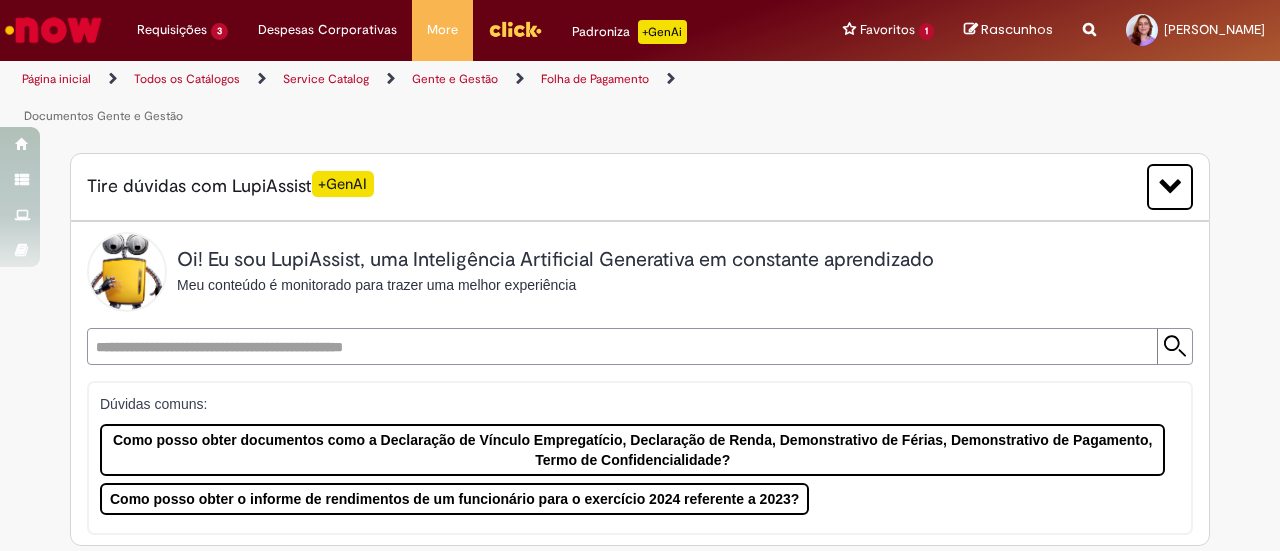 type on "********" 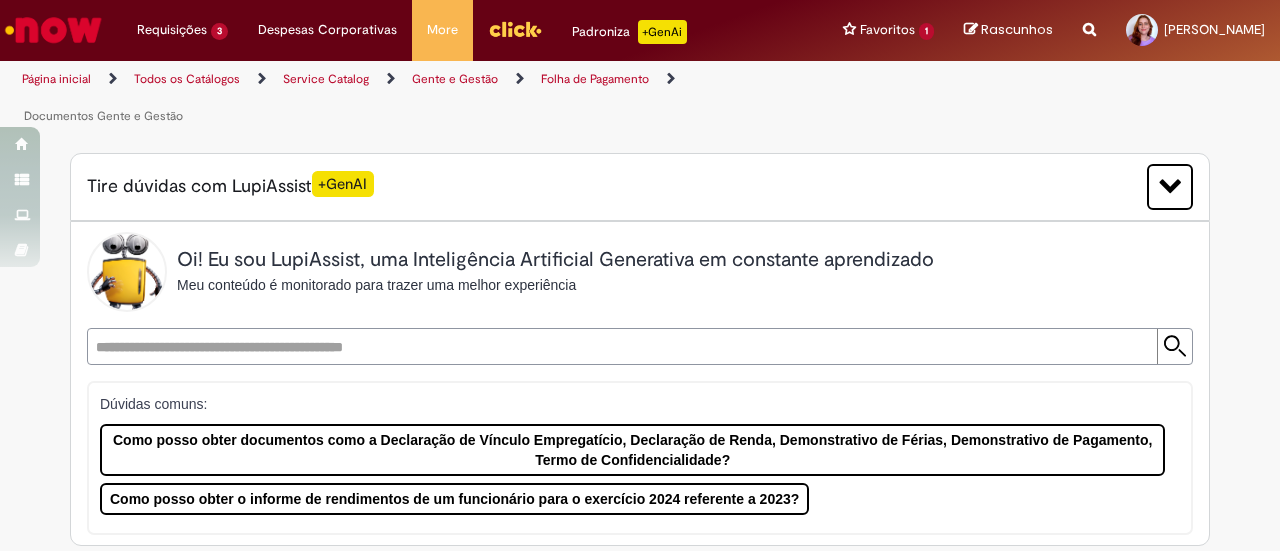 type on "**********" 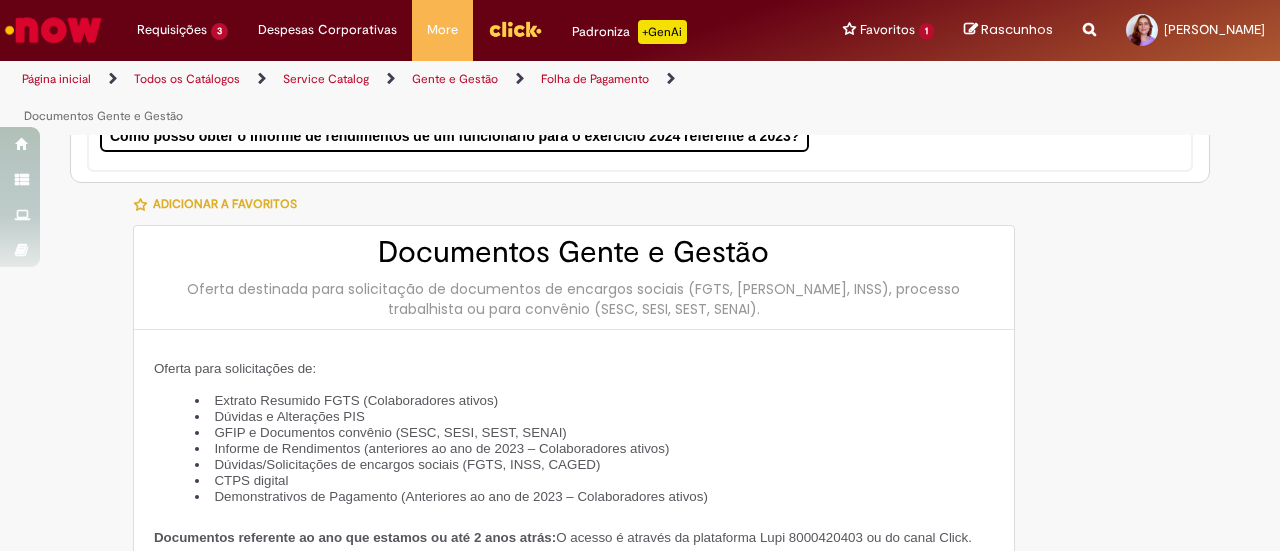 type on "**********" 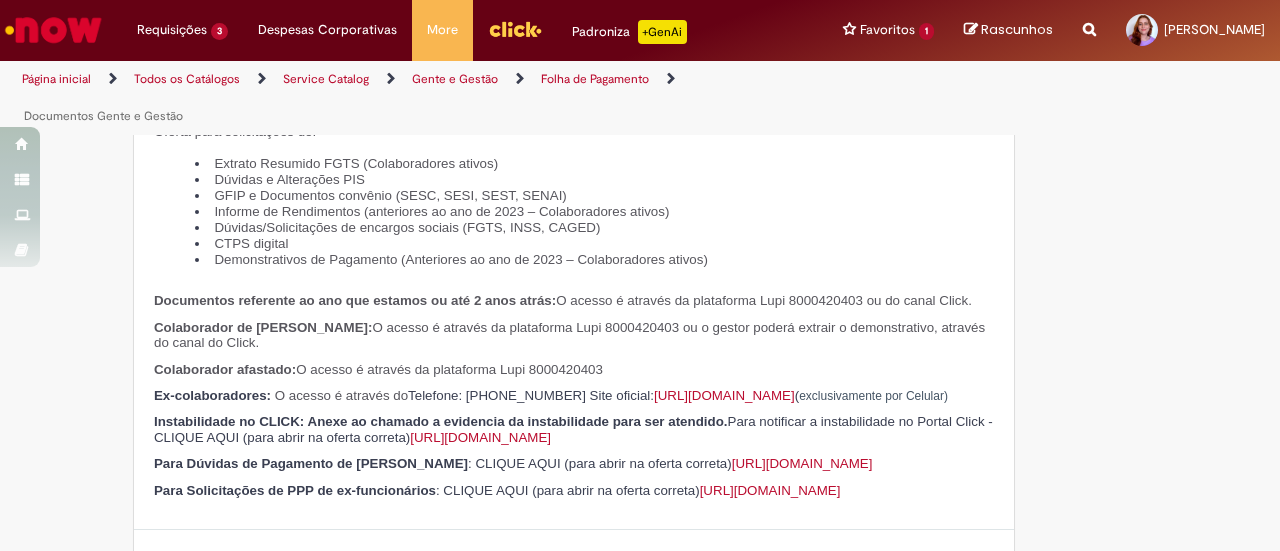 type on "**********" 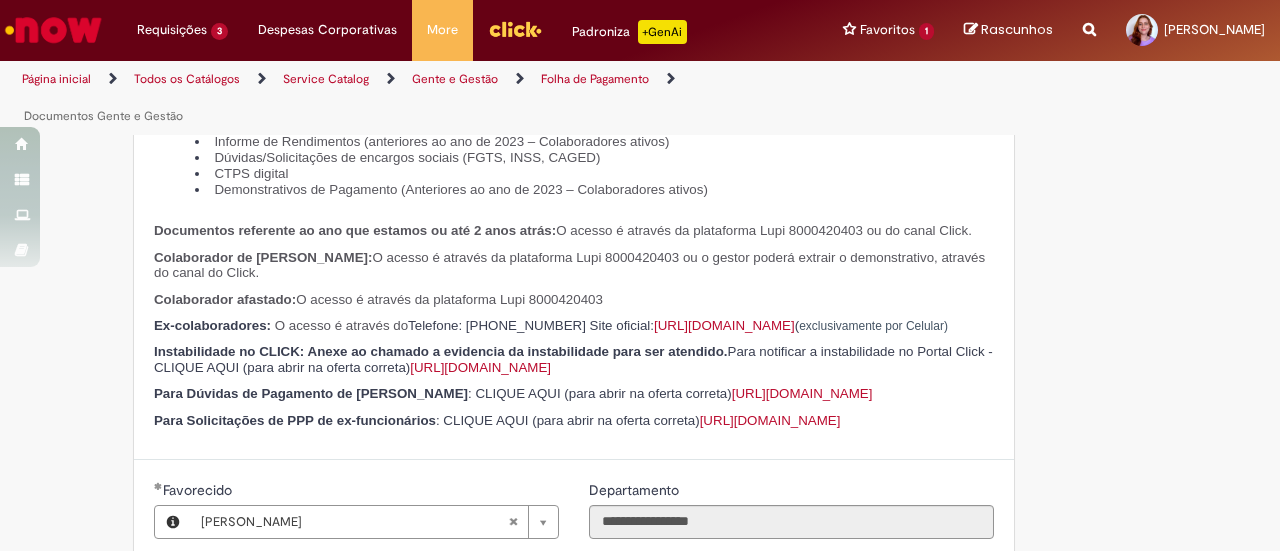 scroll, scrollTop: 700, scrollLeft: 0, axis: vertical 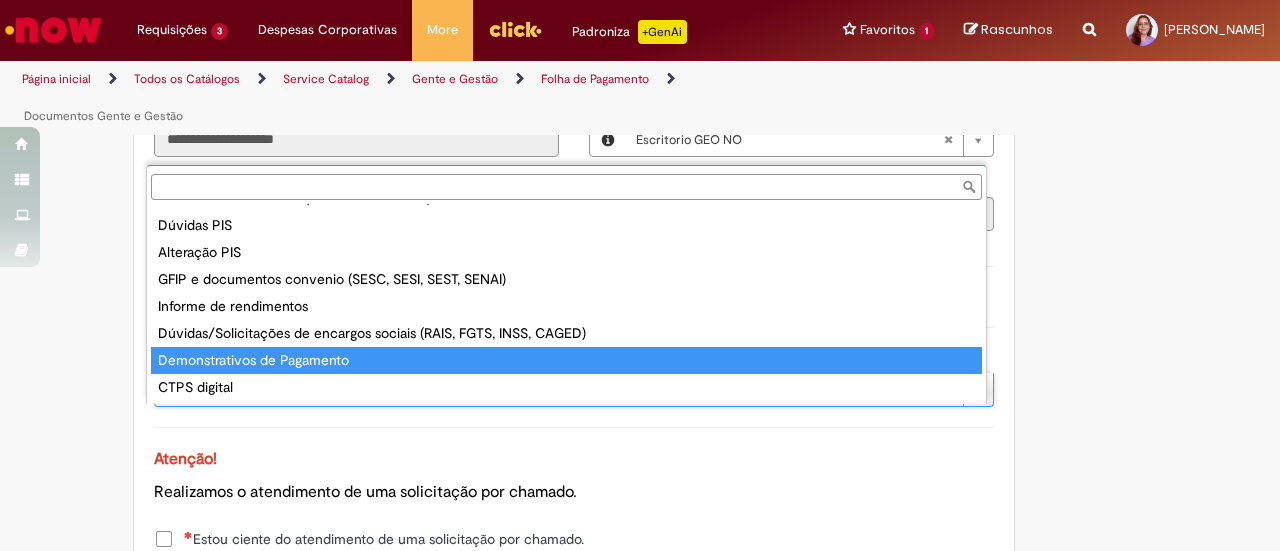 type on "**********" 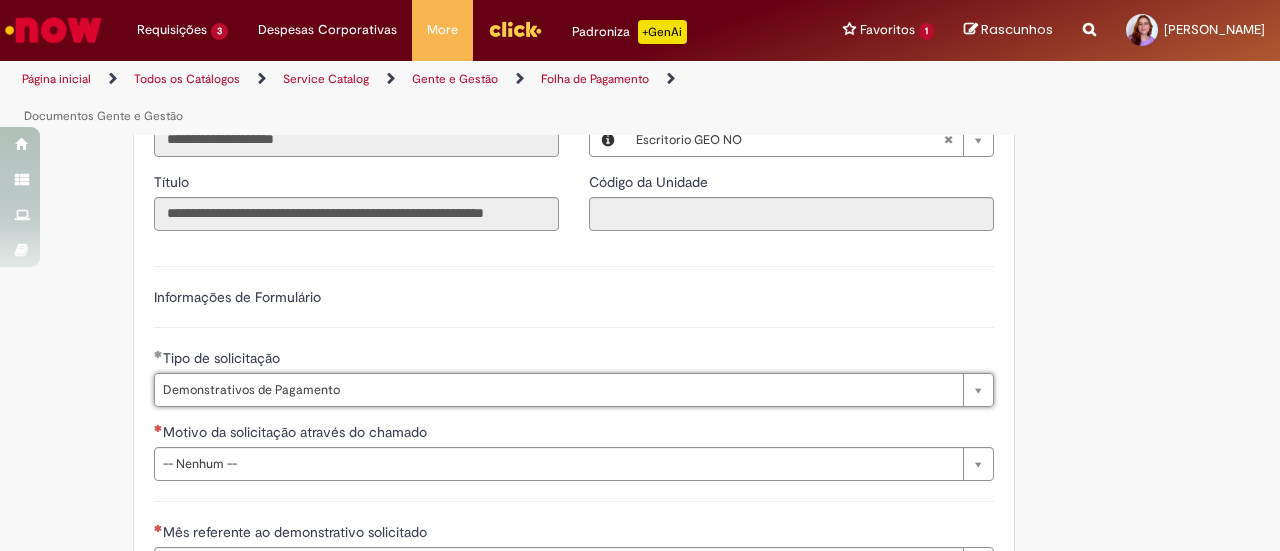 click on "**********" at bounding box center [574, 481] 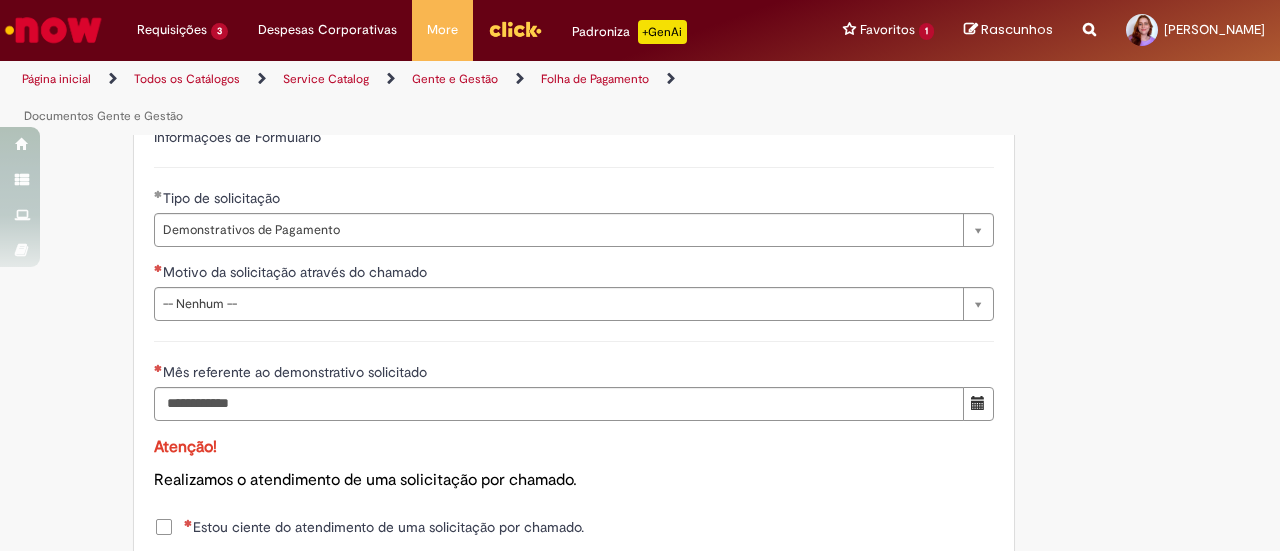 scroll, scrollTop: 1400, scrollLeft: 0, axis: vertical 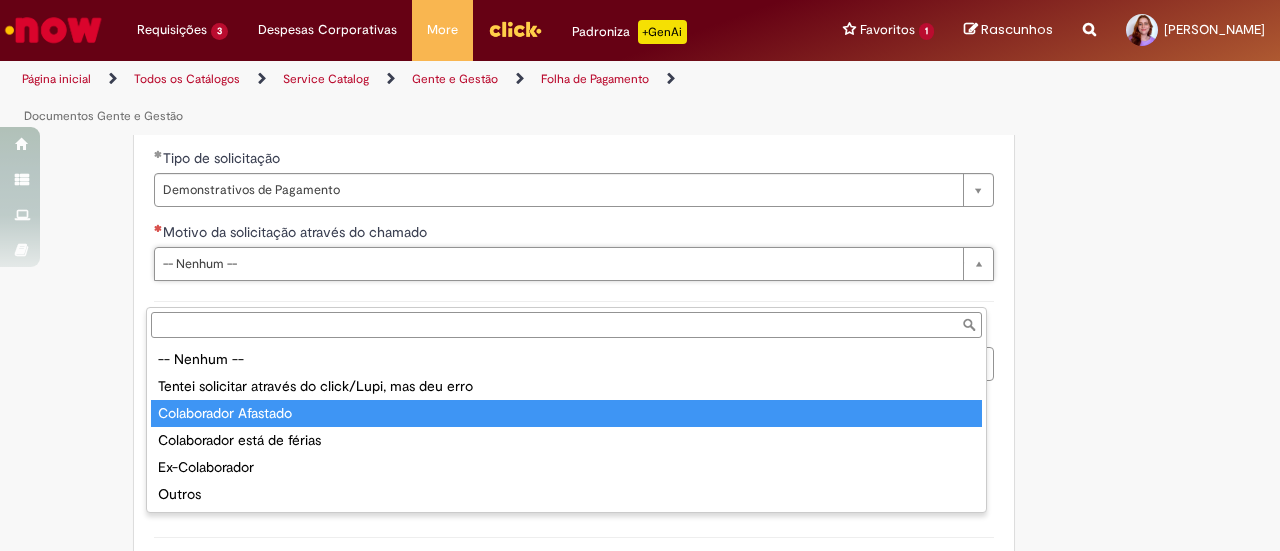 type on "**********" 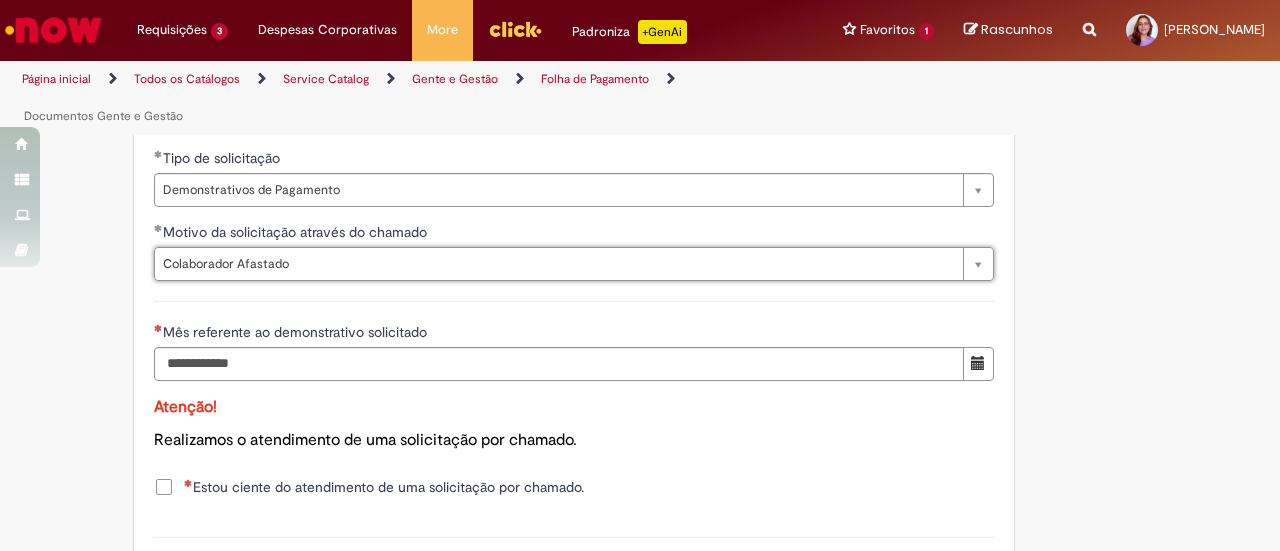 click on "**********" at bounding box center (574, 281) 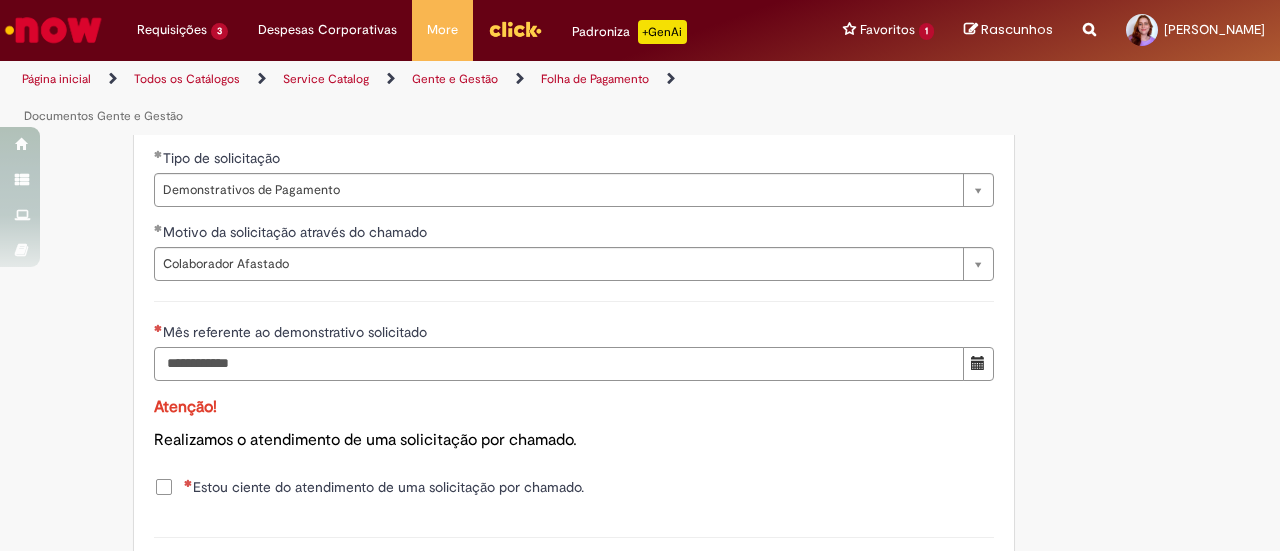 click on "Mês referente ao demonstrativo solicitado" at bounding box center [559, 364] 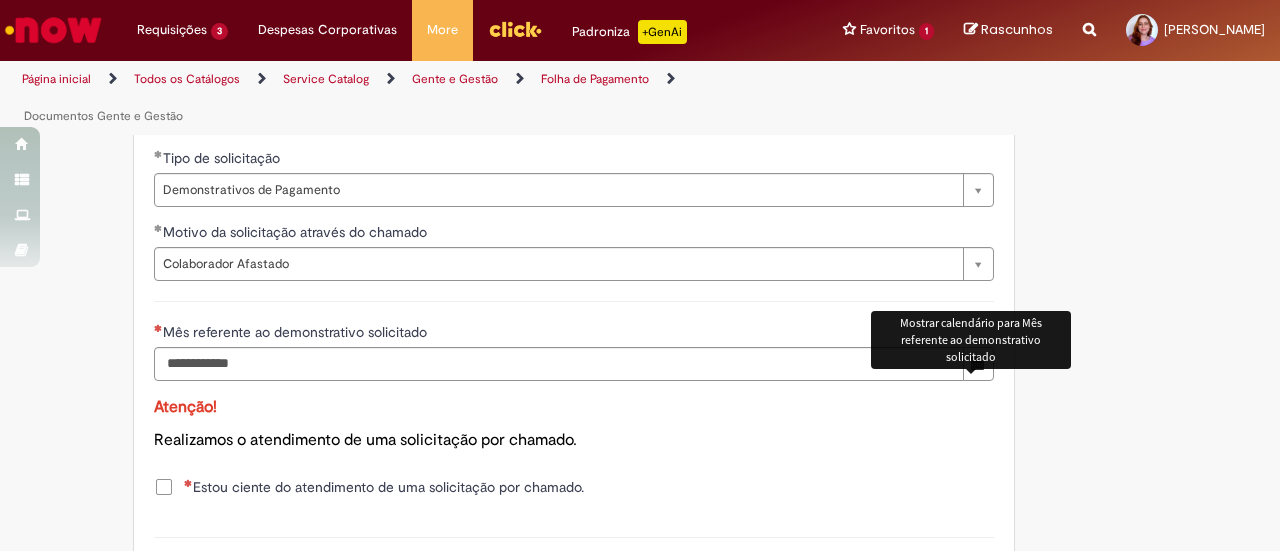 click at bounding box center [978, 364] 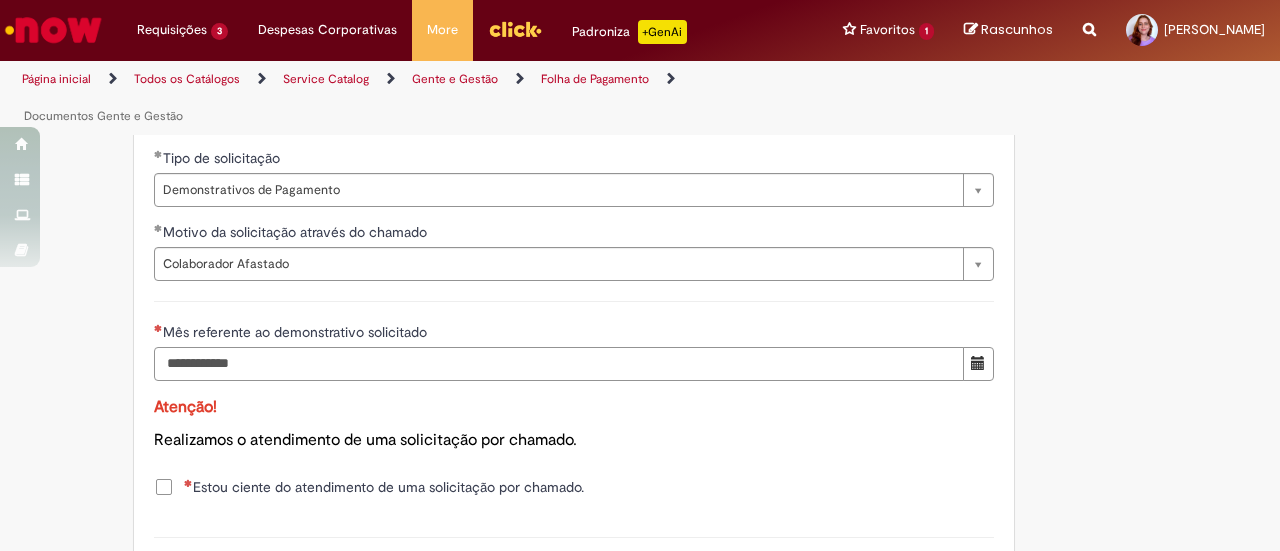 click on "Mês referente ao demonstrativo solicitado" at bounding box center [559, 364] 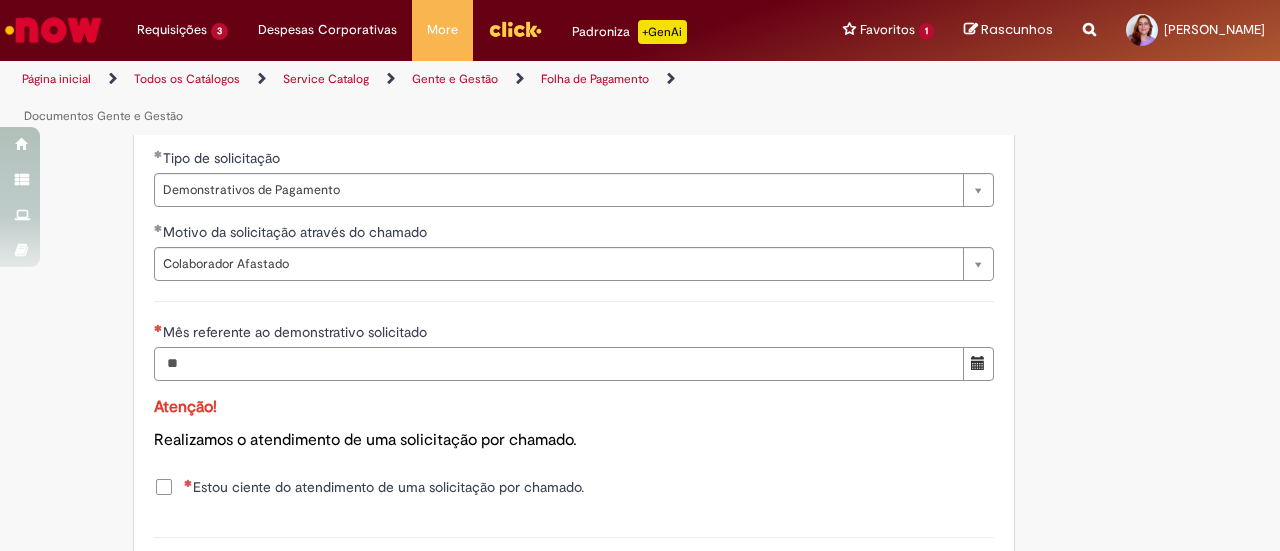 type on "*" 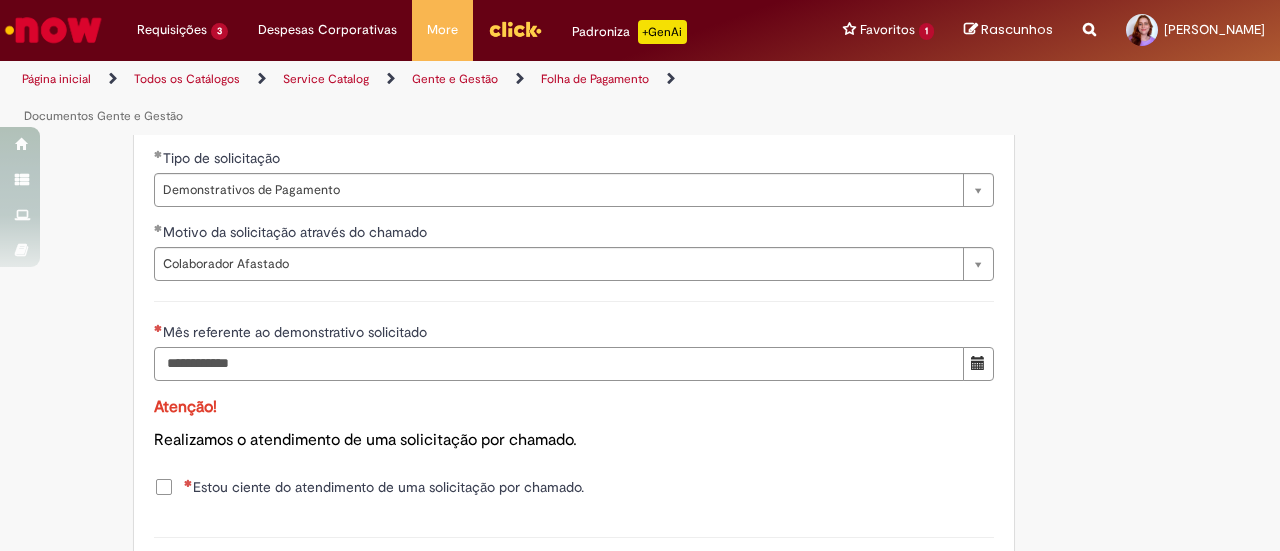 type on "*" 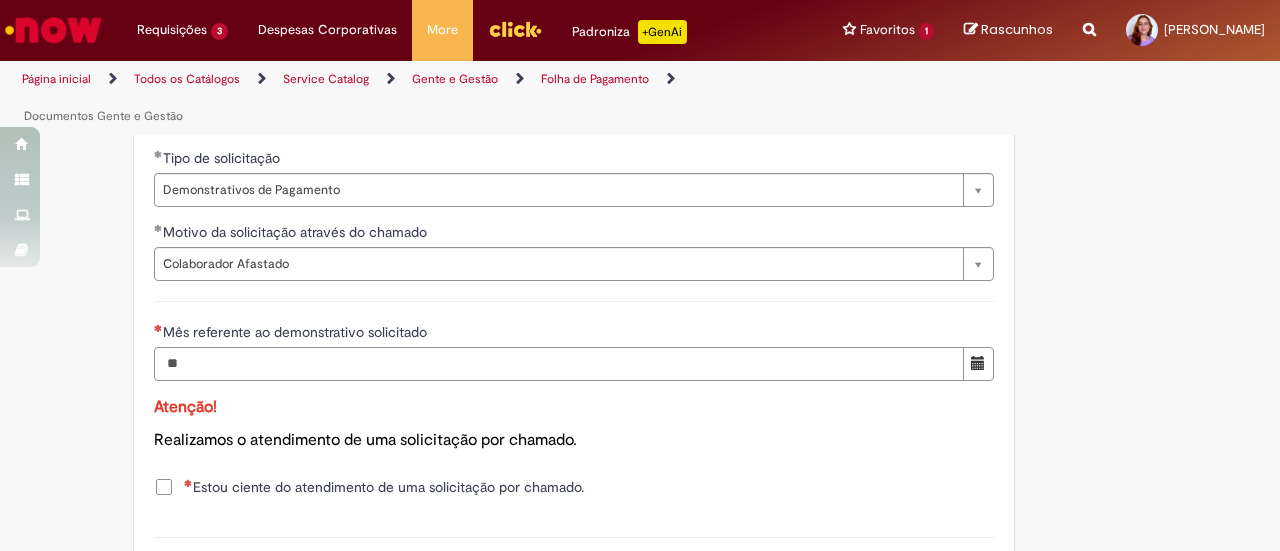 type on "*" 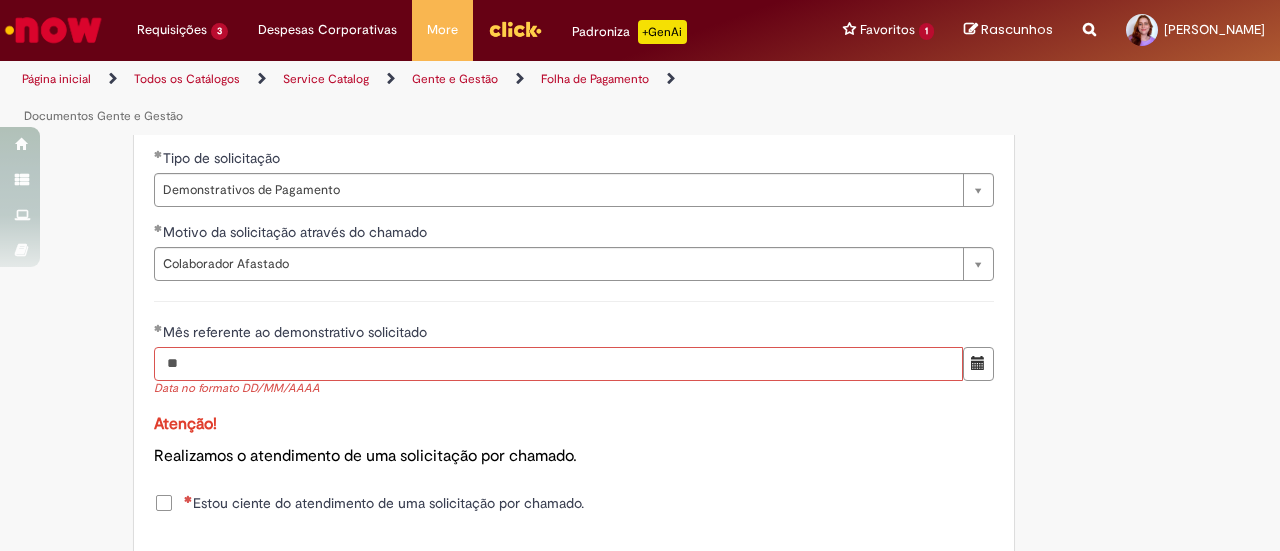 type on "*" 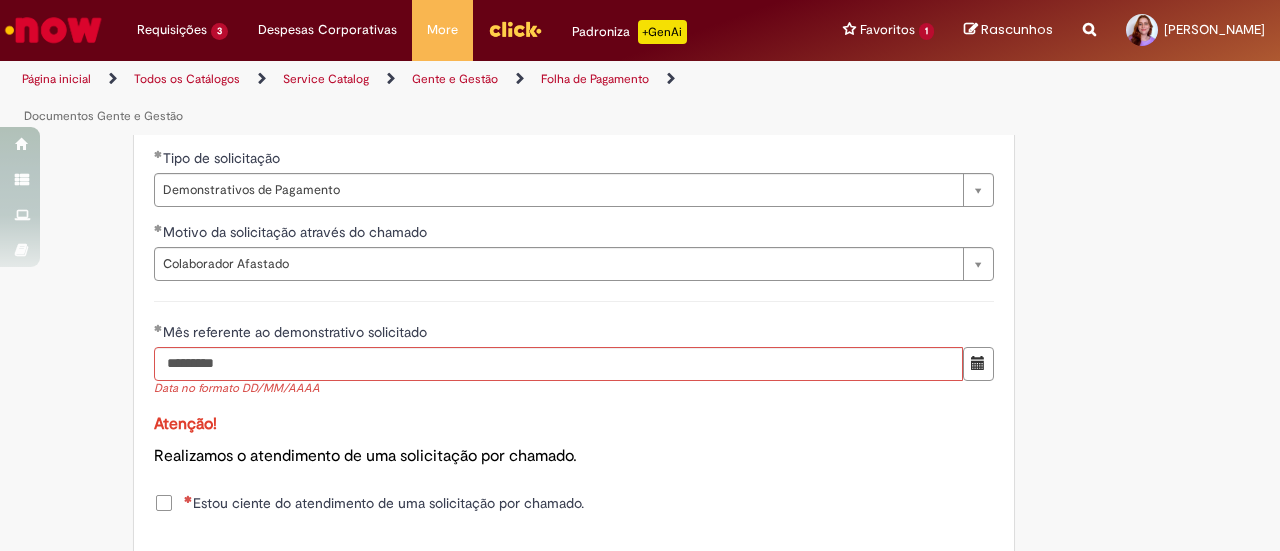 click on "Atenção!" at bounding box center [574, 424] 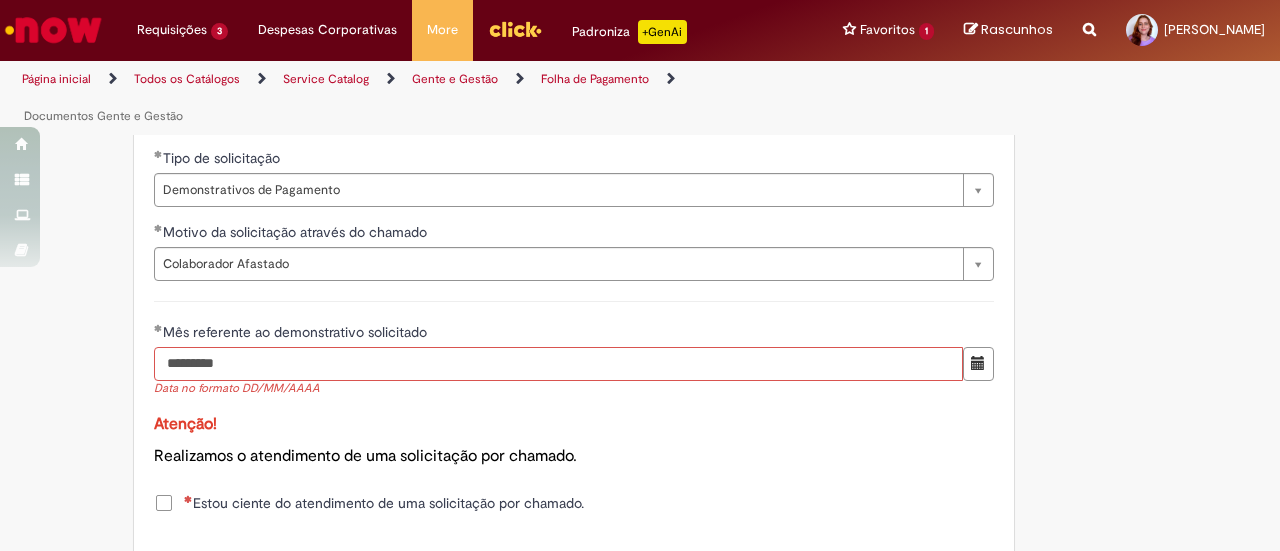 click on "*********" at bounding box center (558, 364) 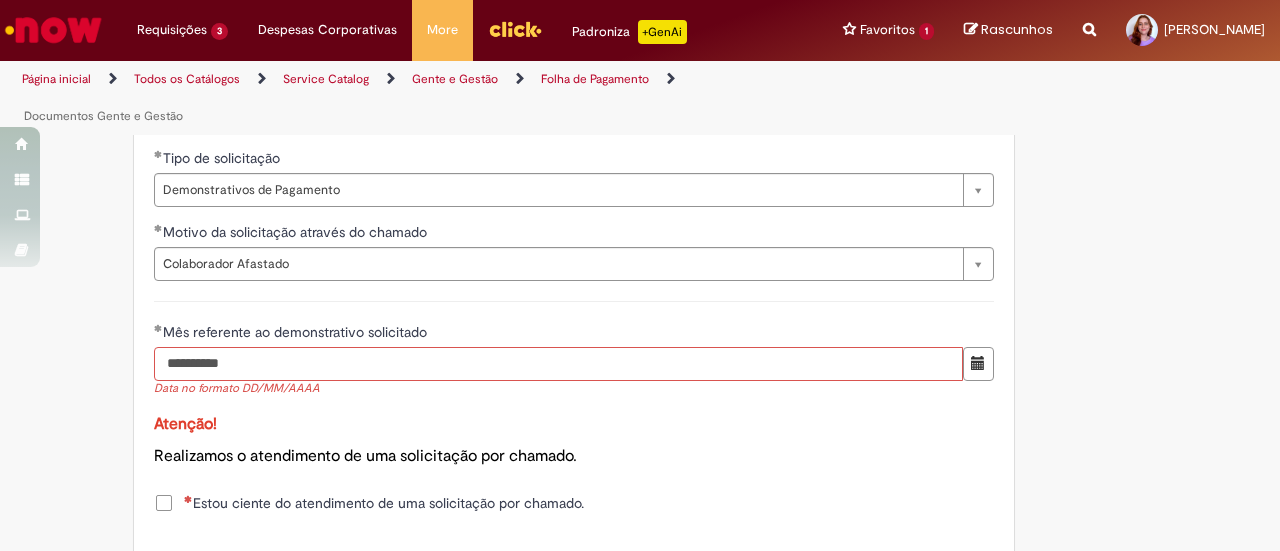 type on "**********" 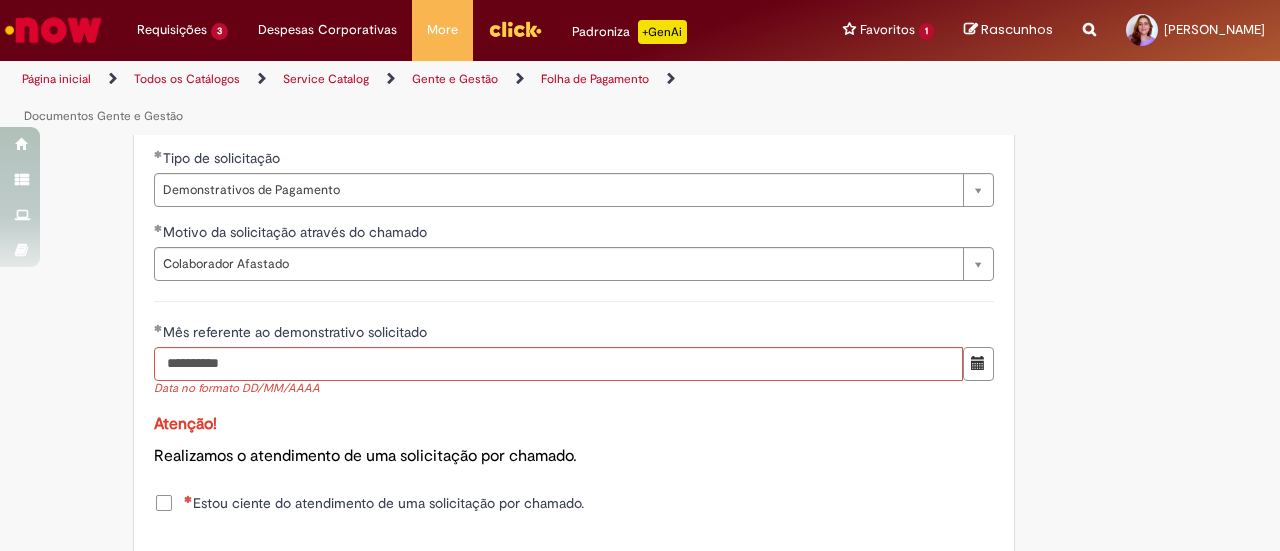 click on "Atenção!
Realizamos o atendimento de uma solicitação por chamado." at bounding box center [574, 441] 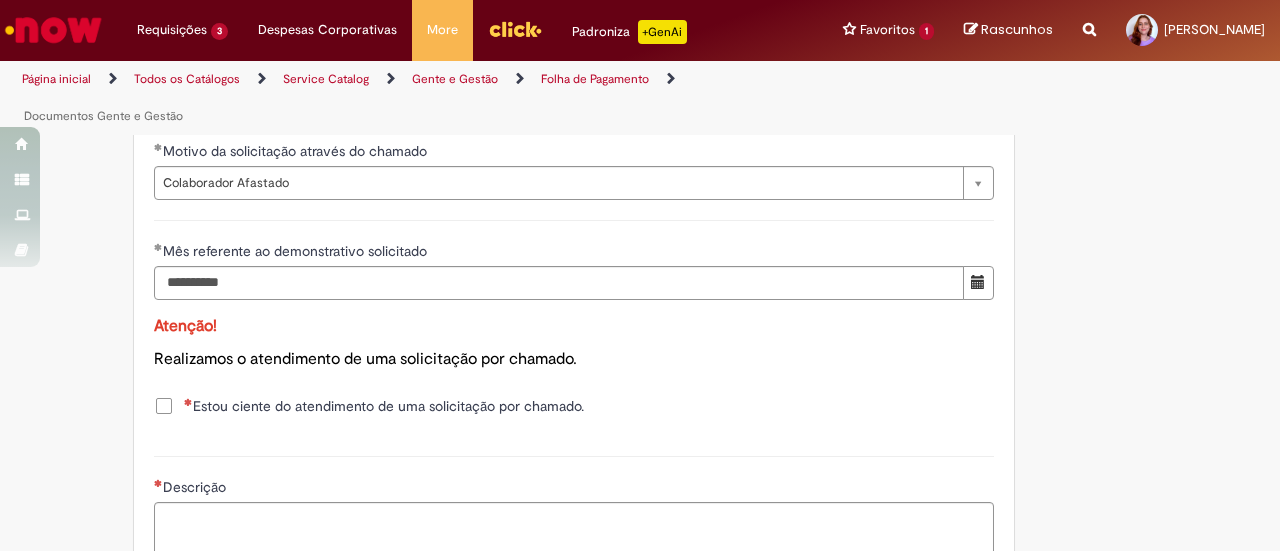 scroll, scrollTop: 1500, scrollLeft: 0, axis: vertical 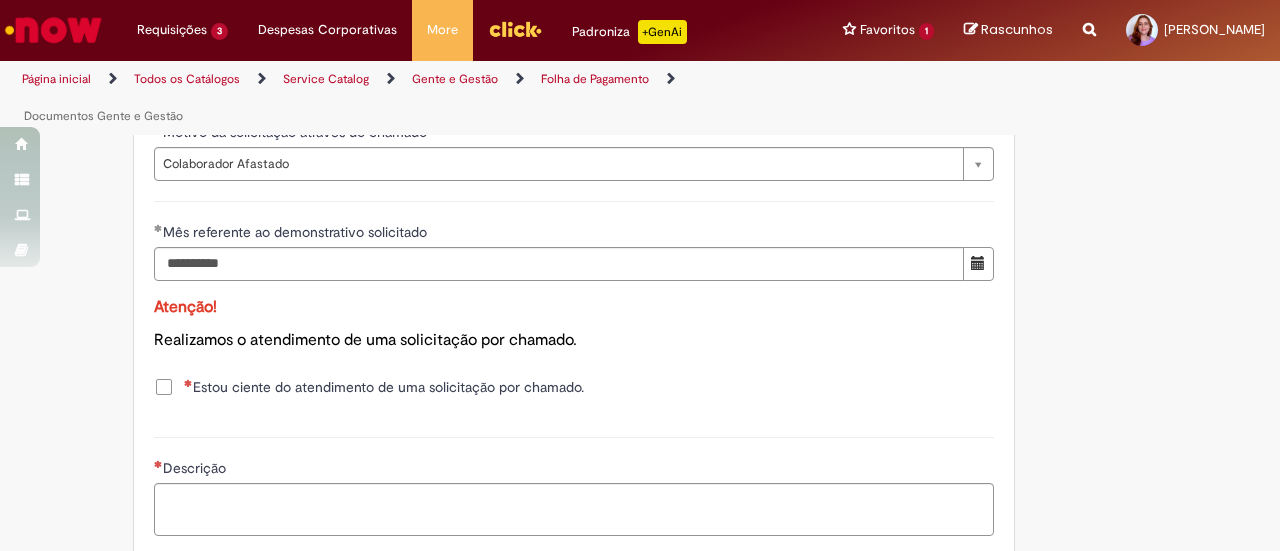 click on "Estou ciente do atendimento de uma solicitação por chamado." at bounding box center [384, 387] 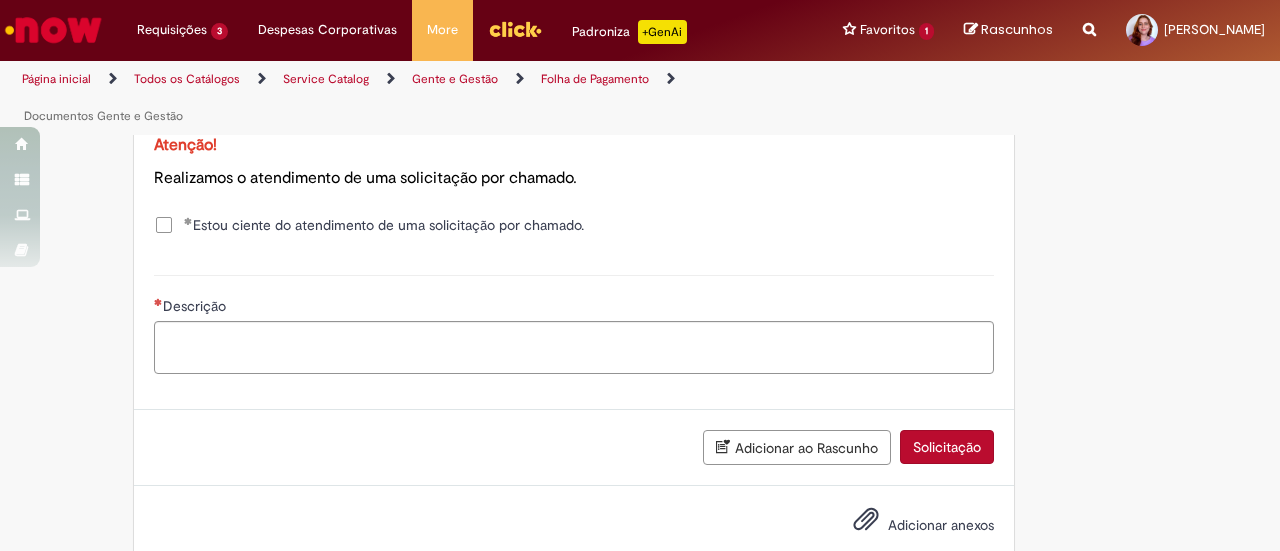 scroll, scrollTop: 1700, scrollLeft: 0, axis: vertical 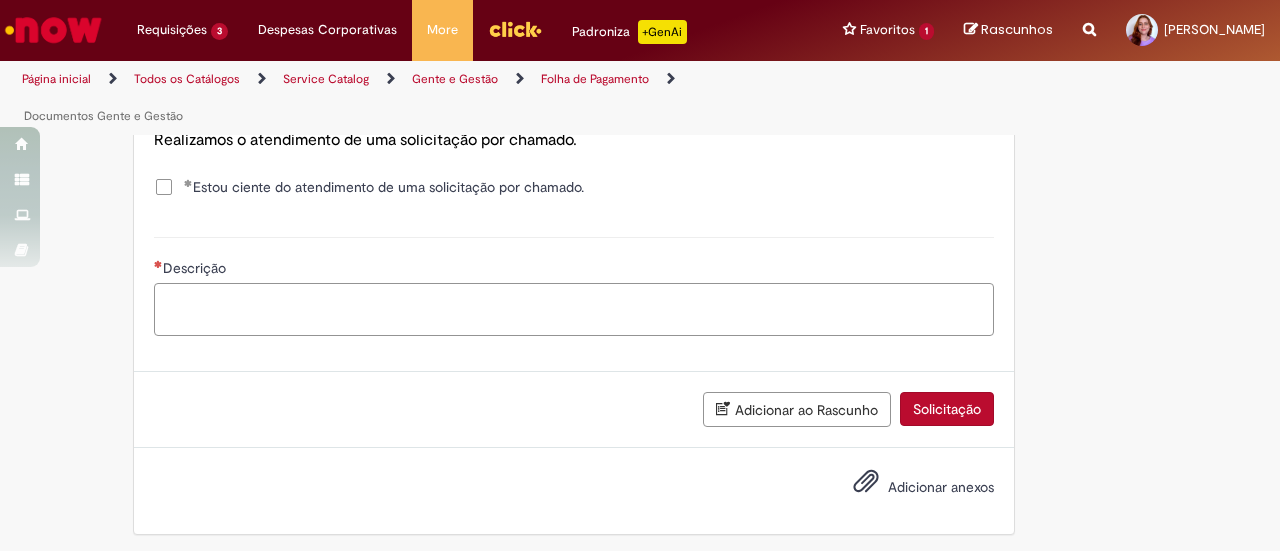 click on "Descrição" at bounding box center (574, 309) 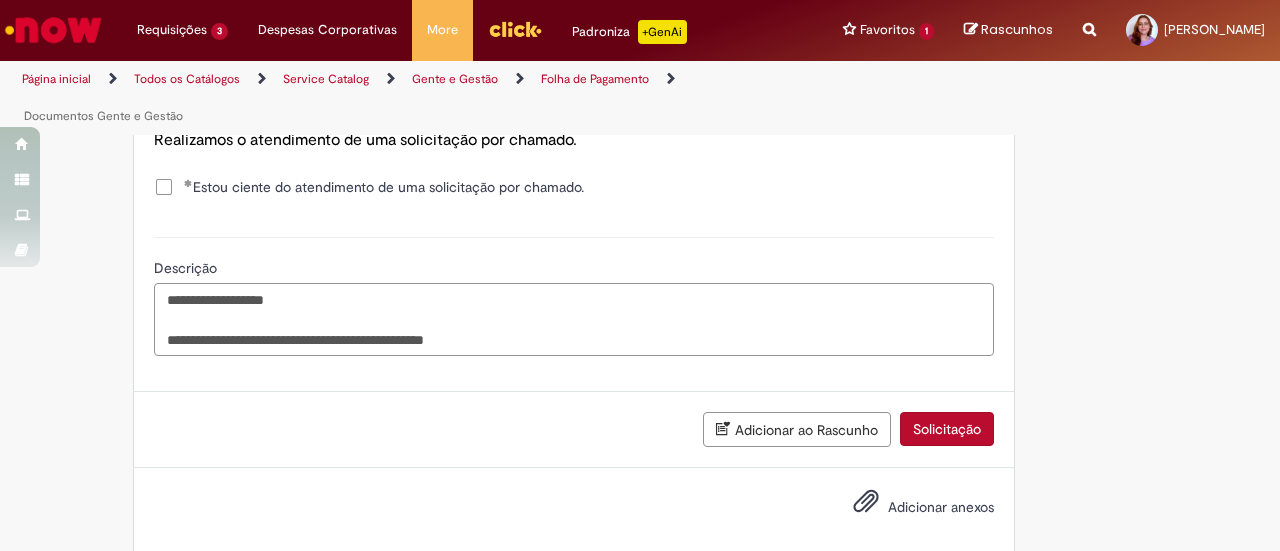 paste on "**********" 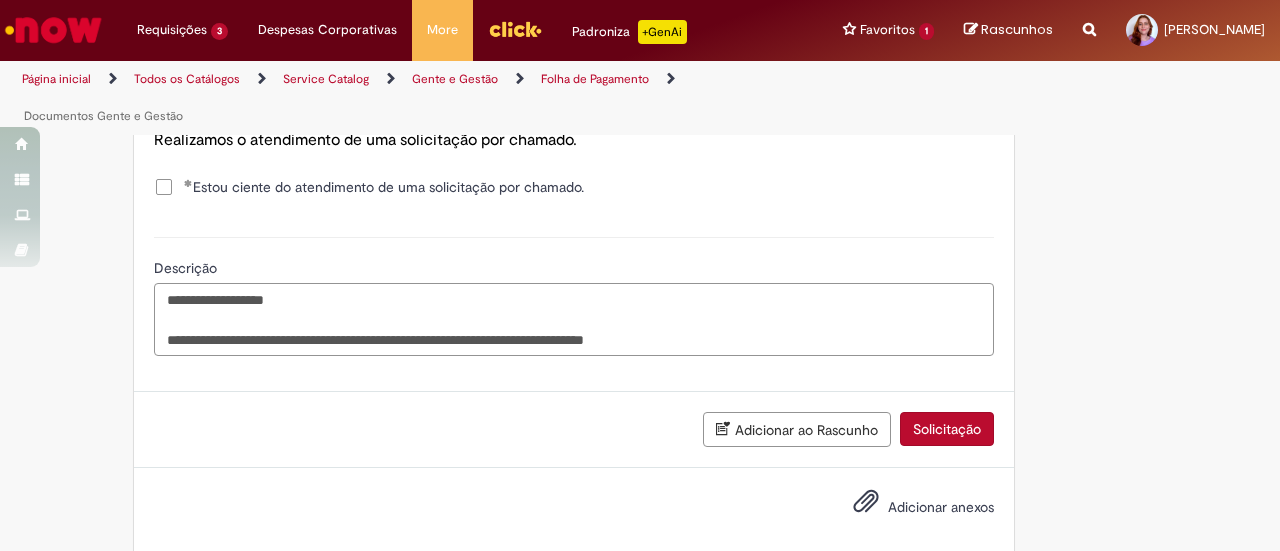 drag, startPoint x: 469, startPoint y: 361, endPoint x: 725, endPoint y: 363, distance: 256.0078 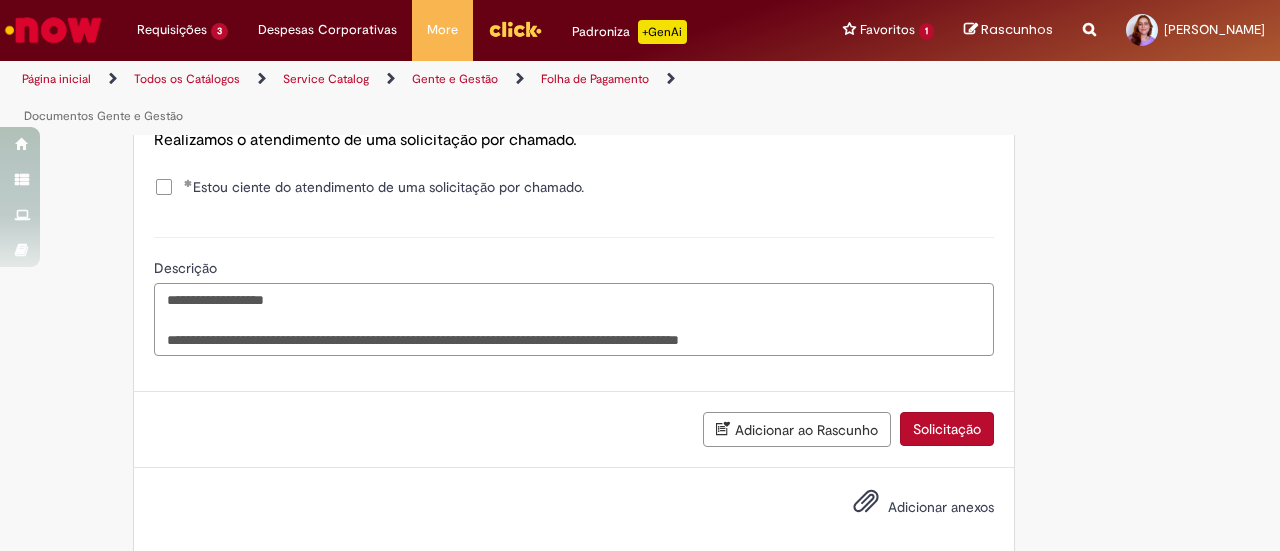 click on "**********" at bounding box center [574, 319] 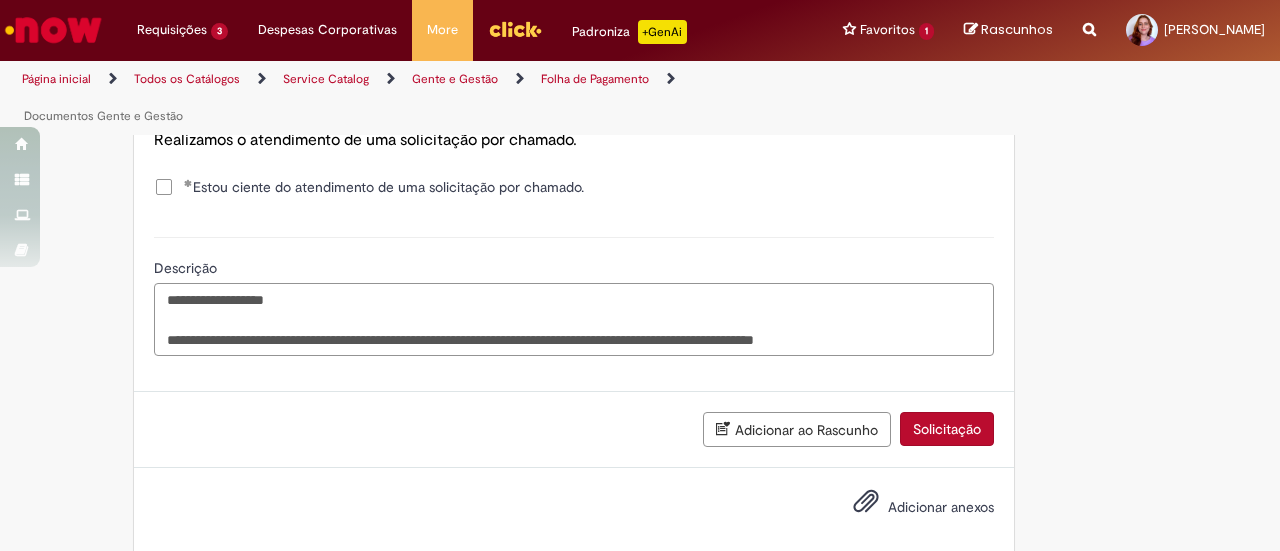 click on "**********" at bounding box center (574, 319) 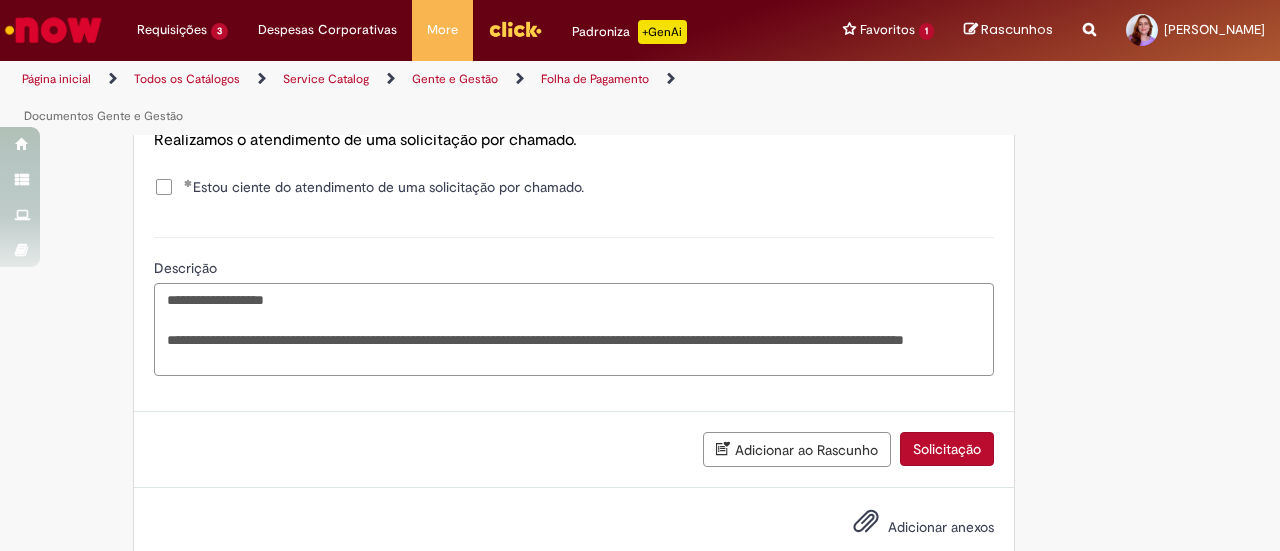 click on "**********" at bounding box center (574, 329) 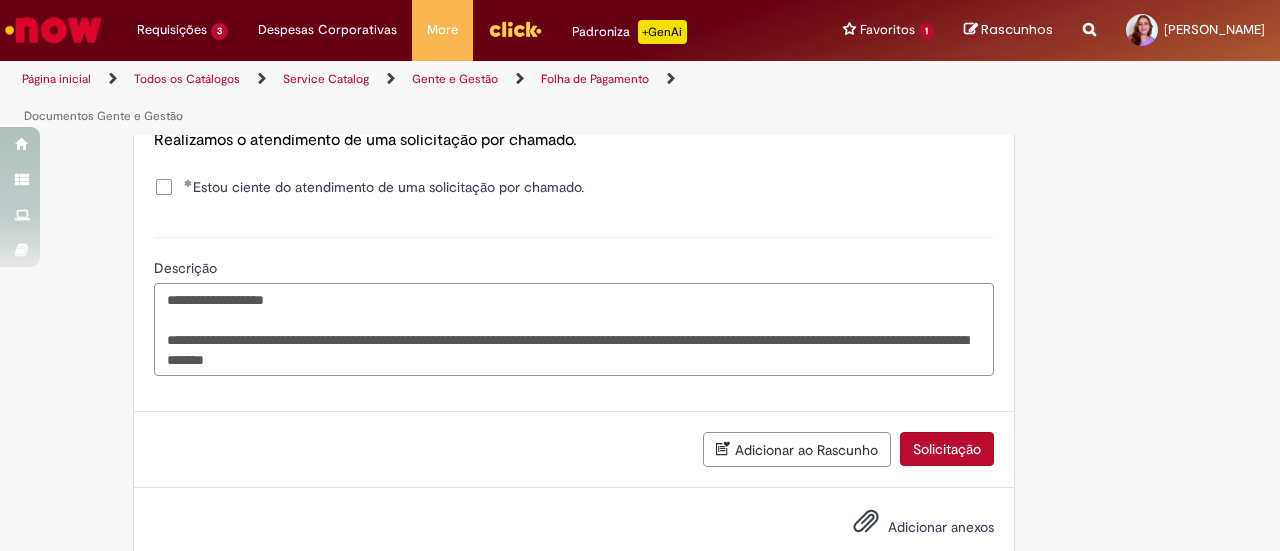 click on "**********" at bounding box center (574, 329) 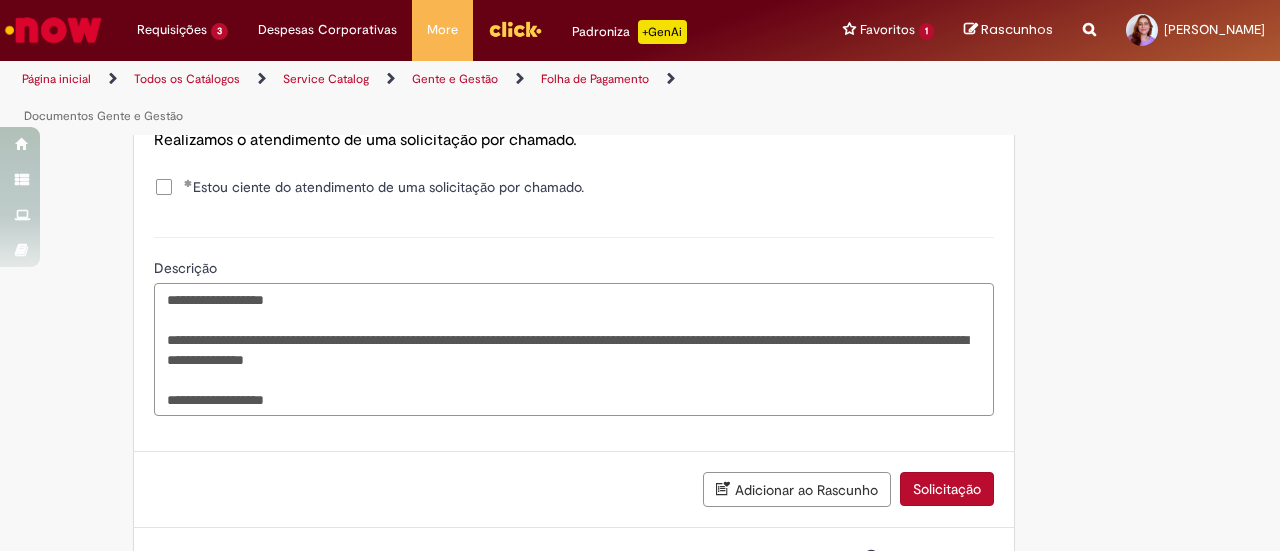 click on "**********" at bounding box center [574, 349] 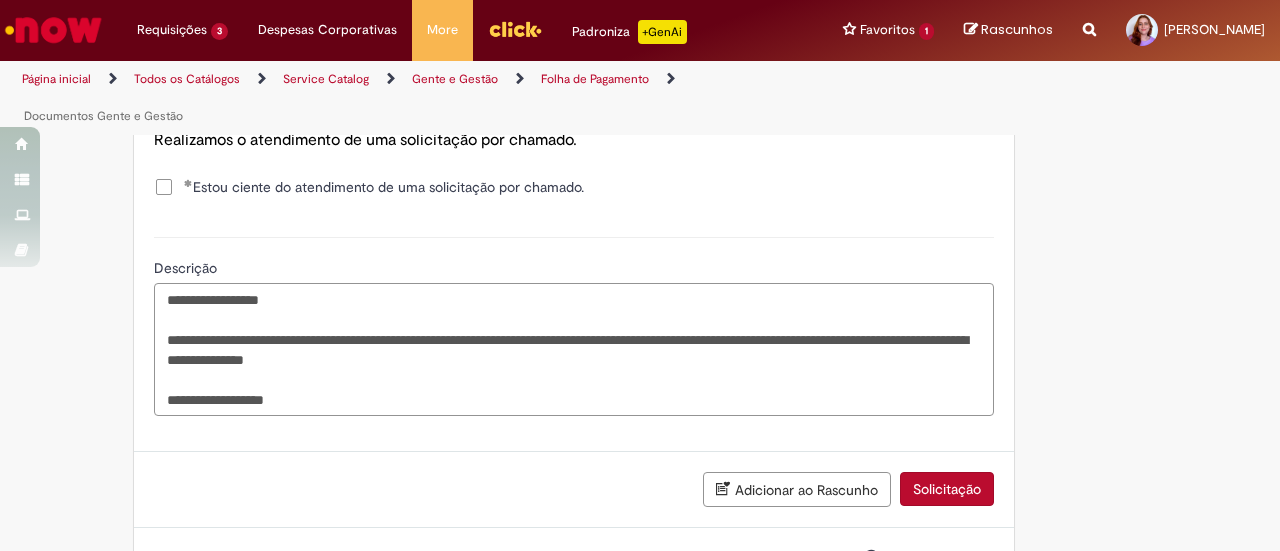 click on "**********" at bounding box center (574, 349) 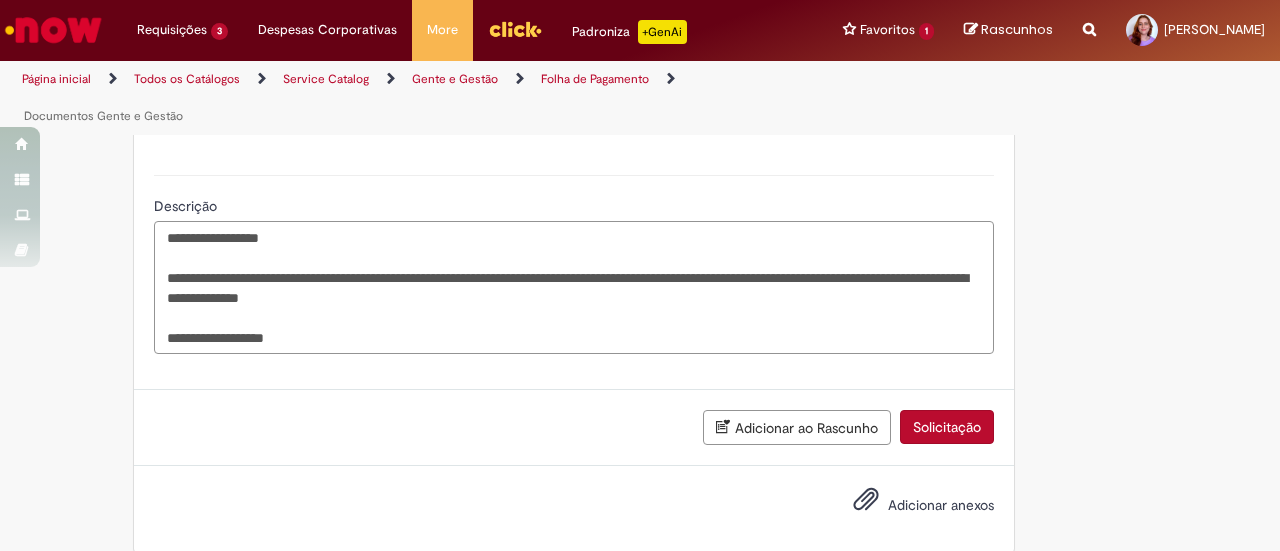 scroll, scrollTop: 1812, scrollLeft: 0, axis: vertical 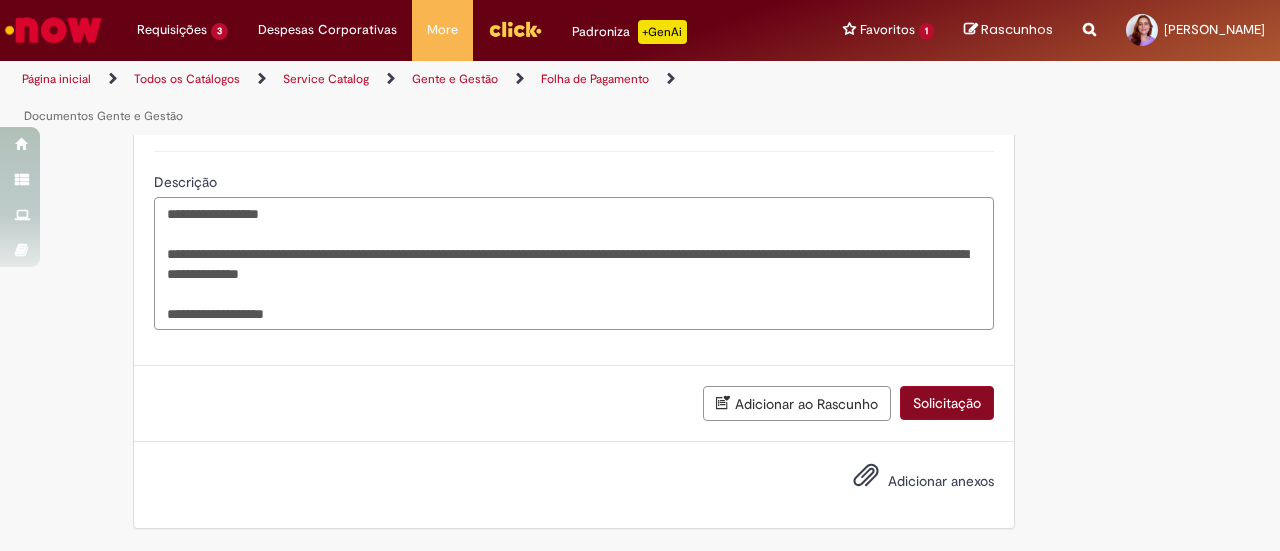 type on "**********" 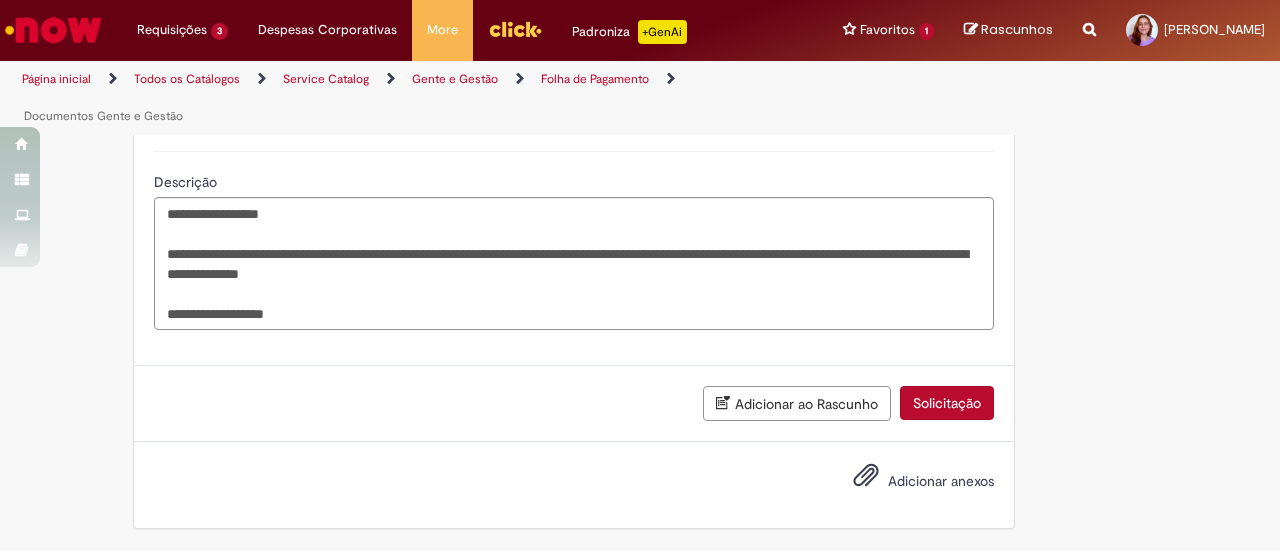 click on "Solicitação" at bounding box center [947, 403] 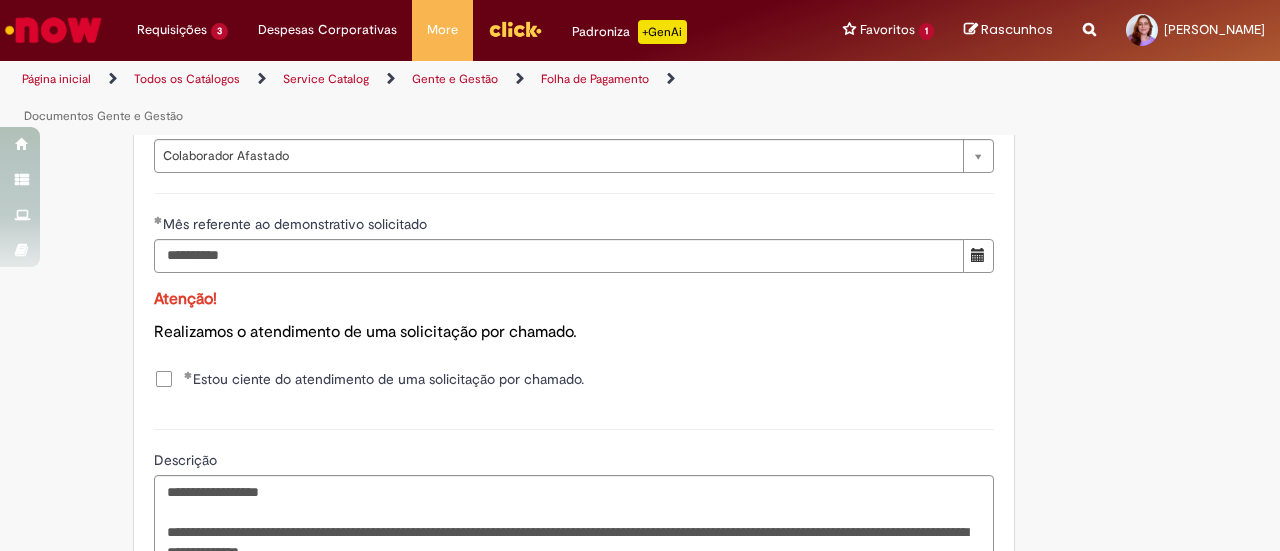 scroll, scrollTop: 1507, scrollLeft: 0, axis: vertical 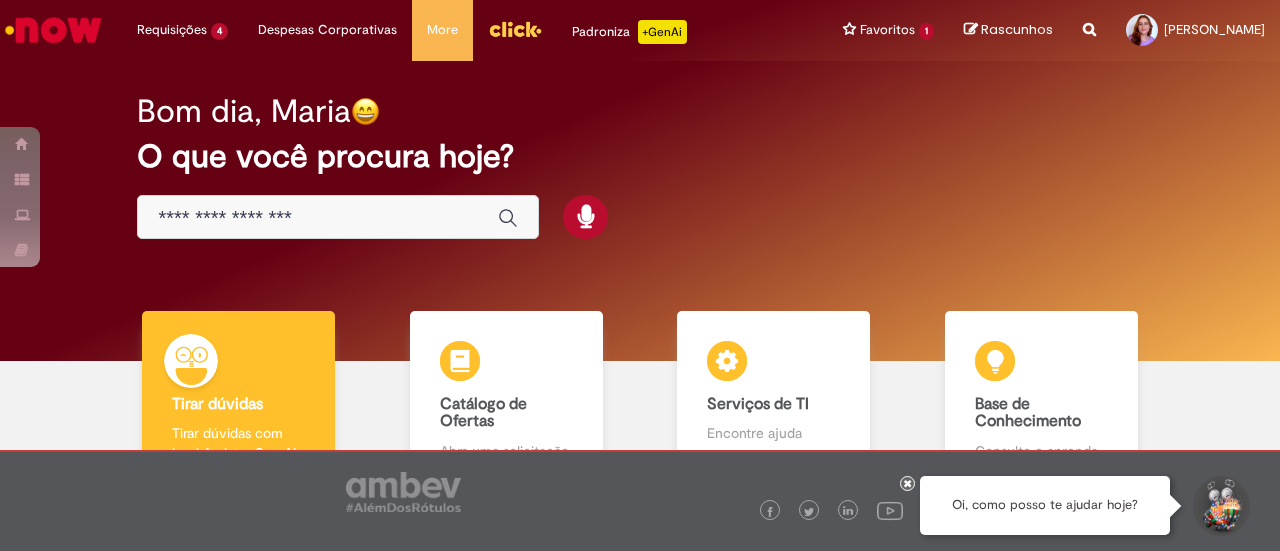 click at bounding box center [318, 218] 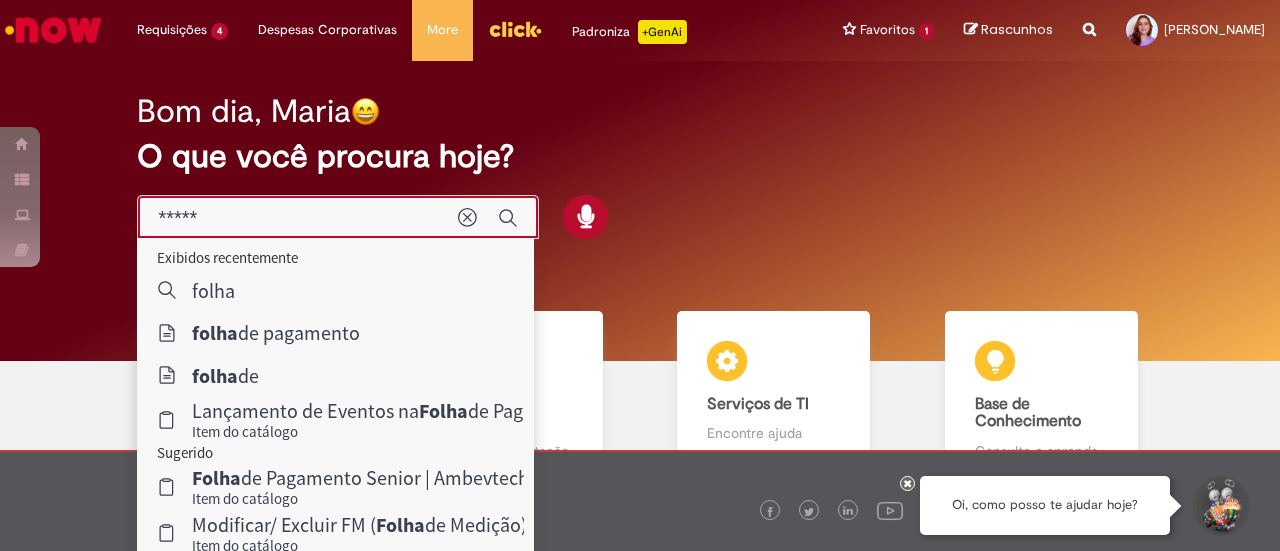 type on "**********" 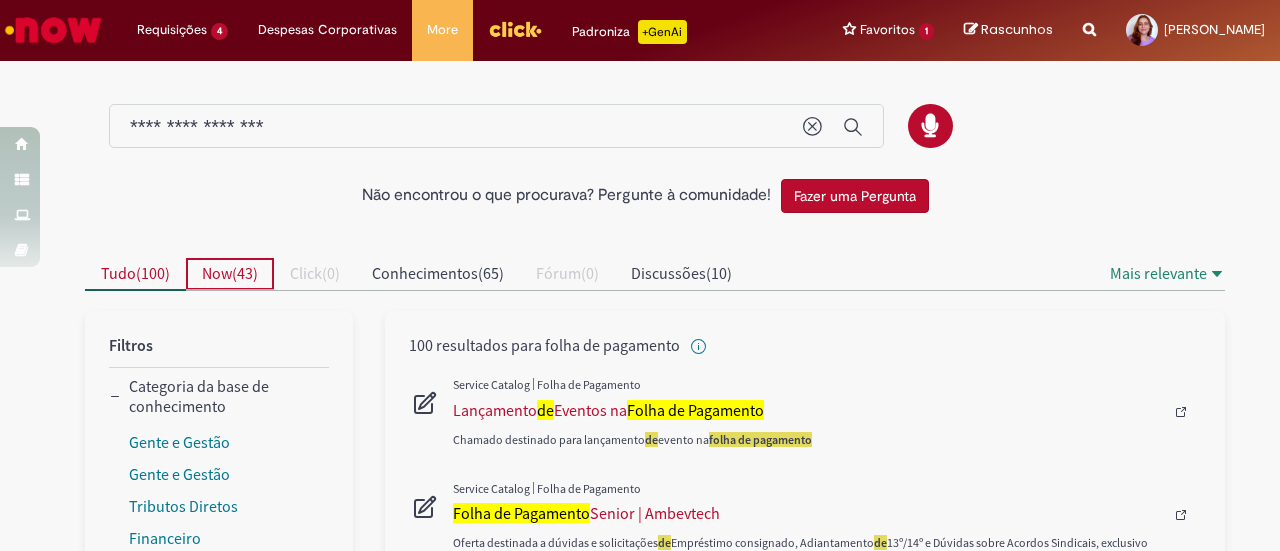 click on "Now  ( 43 )" at bounding box center [230, 274] 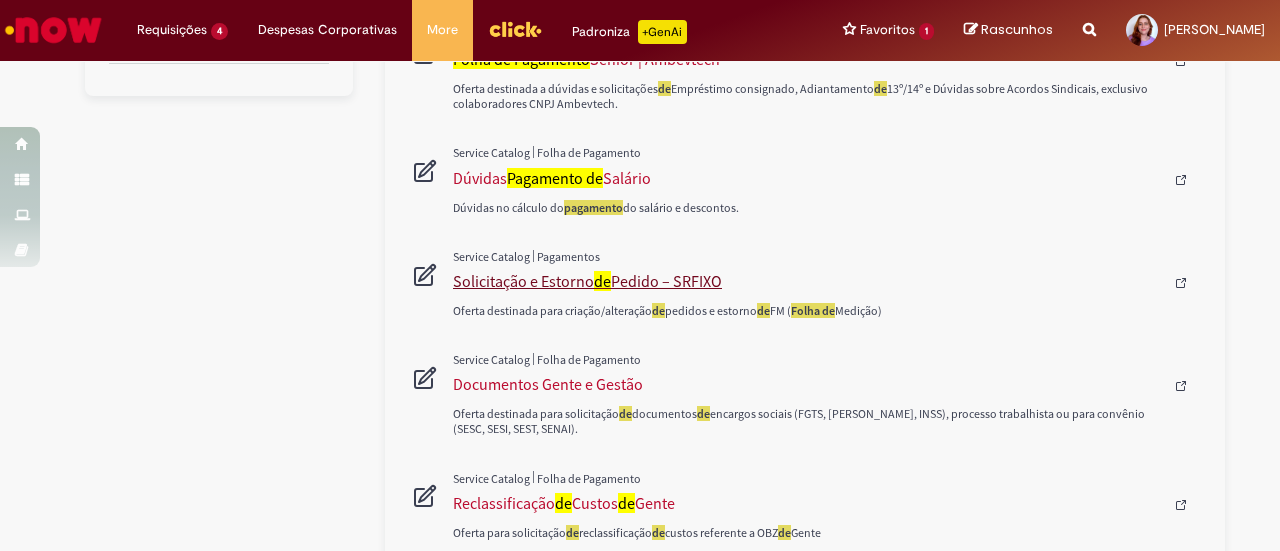 scroll, scrollTop: 500, scrollLeft: 0, axis: vertical 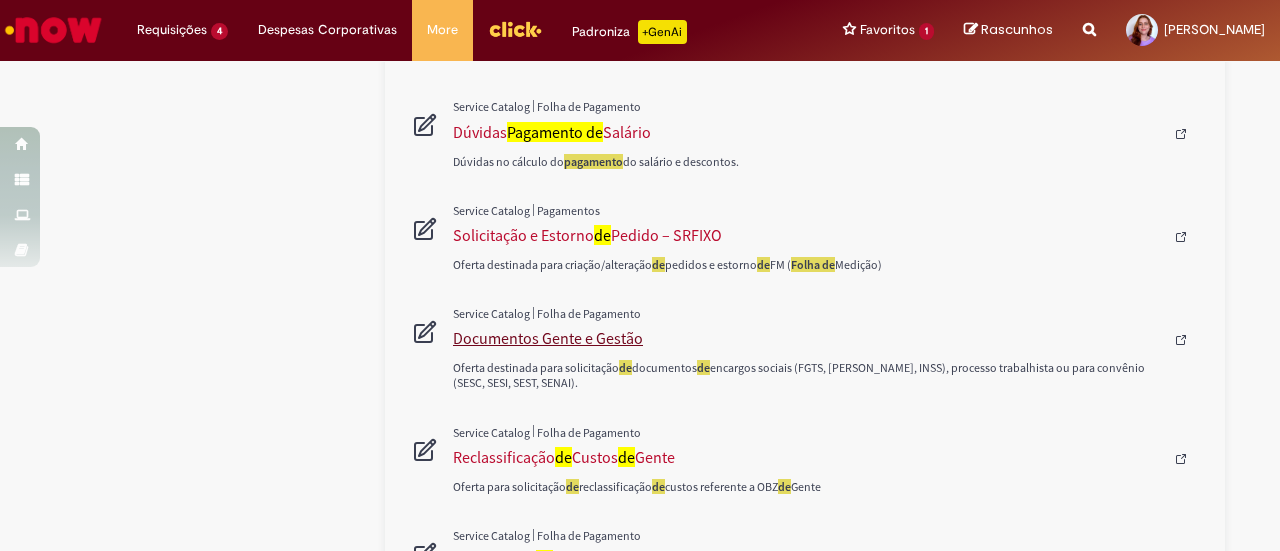 click on "Documentos Gente e Gestão" at bounding box center (808, 338) 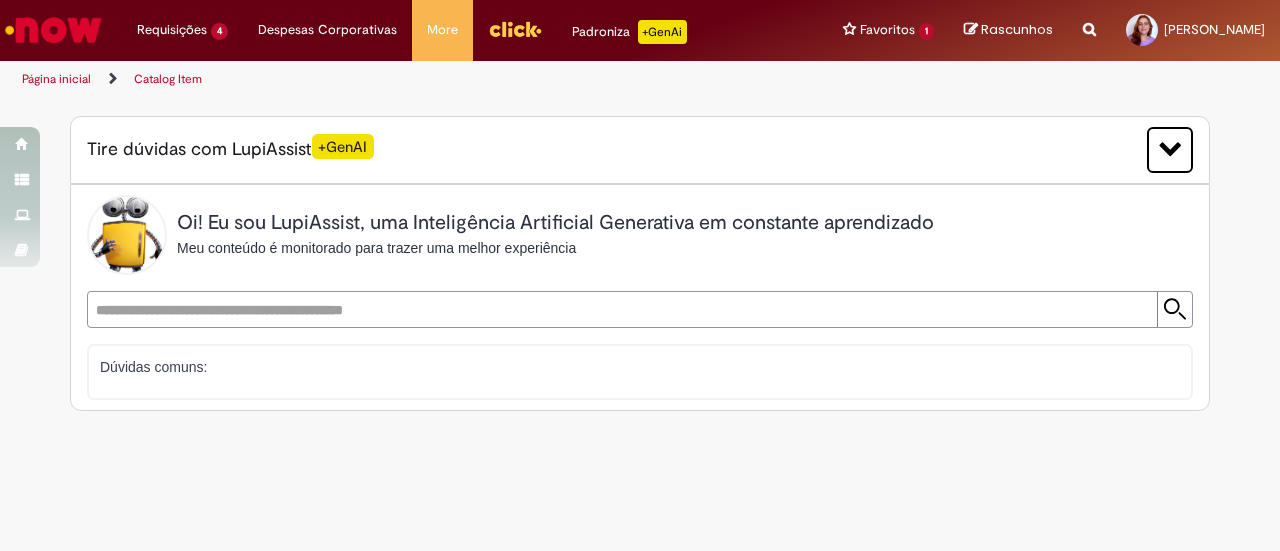 scroll, scrollTop: 0, scrollLeft: 0, axis: both 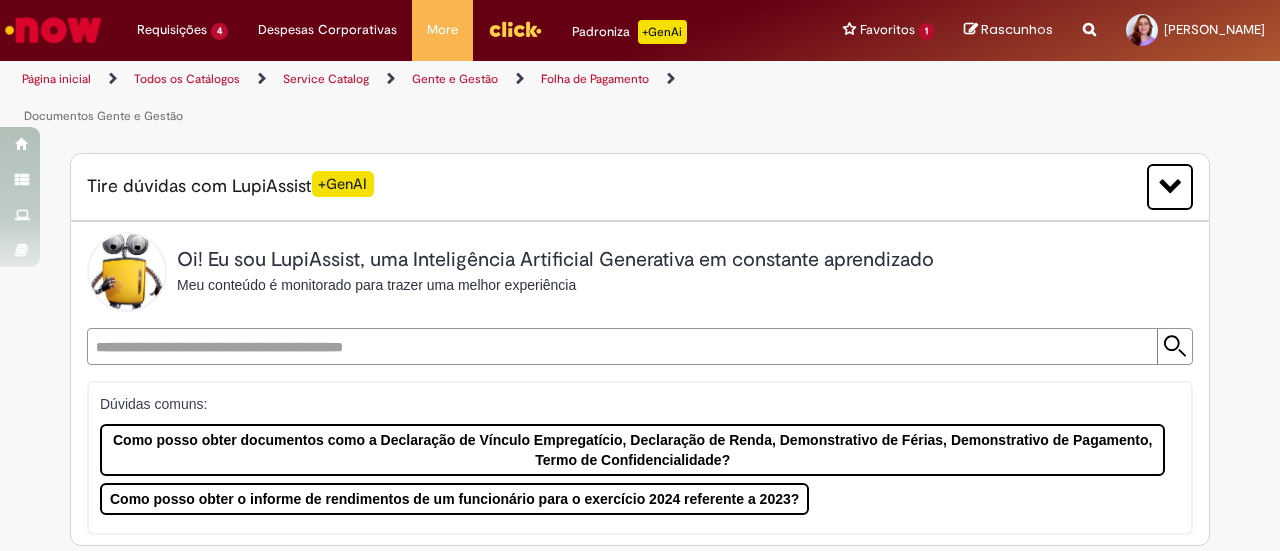 type on "********" 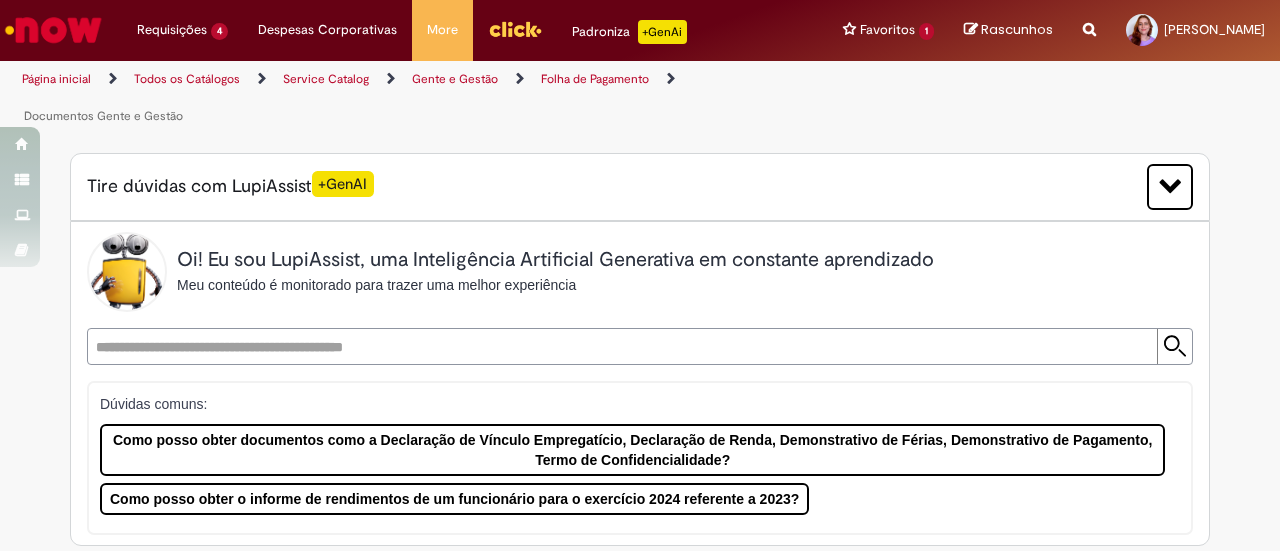 type on "**********" 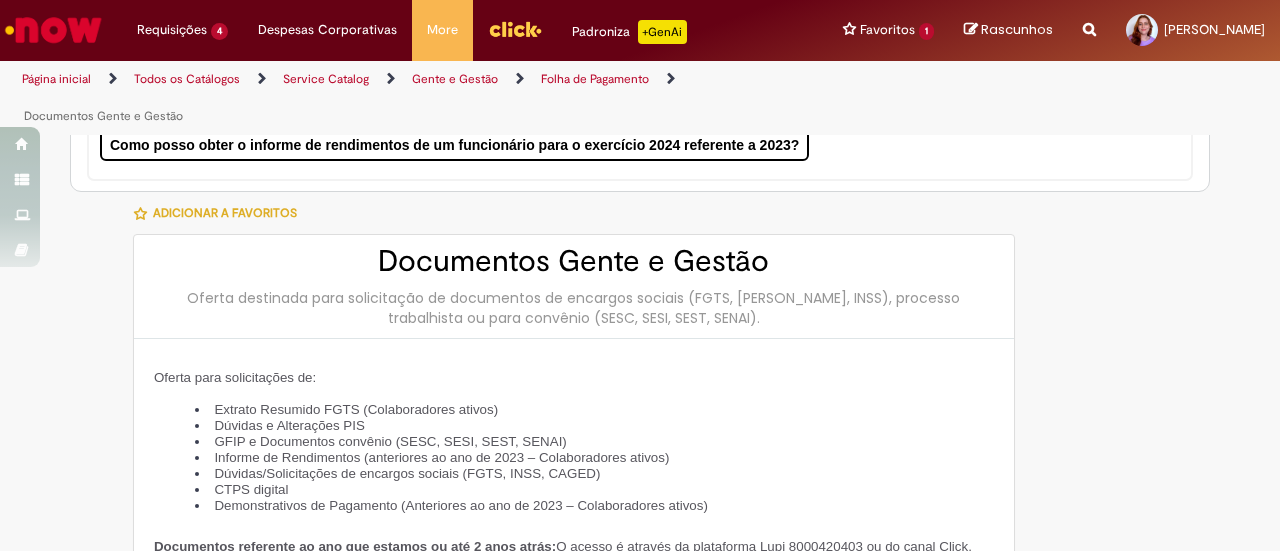 type on "**********" 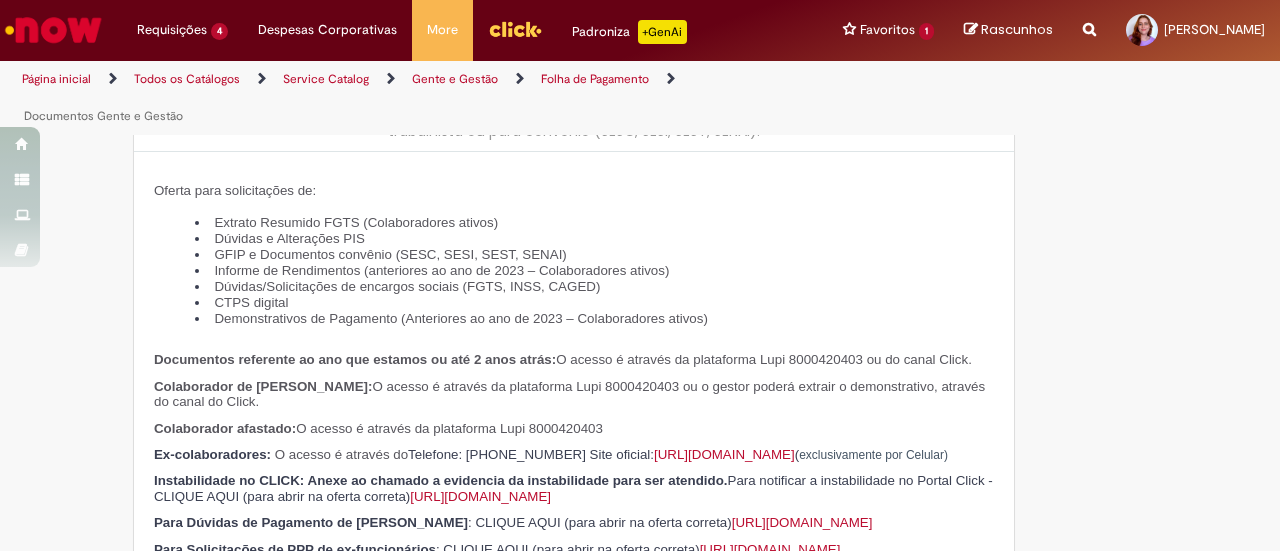 type on "**********" 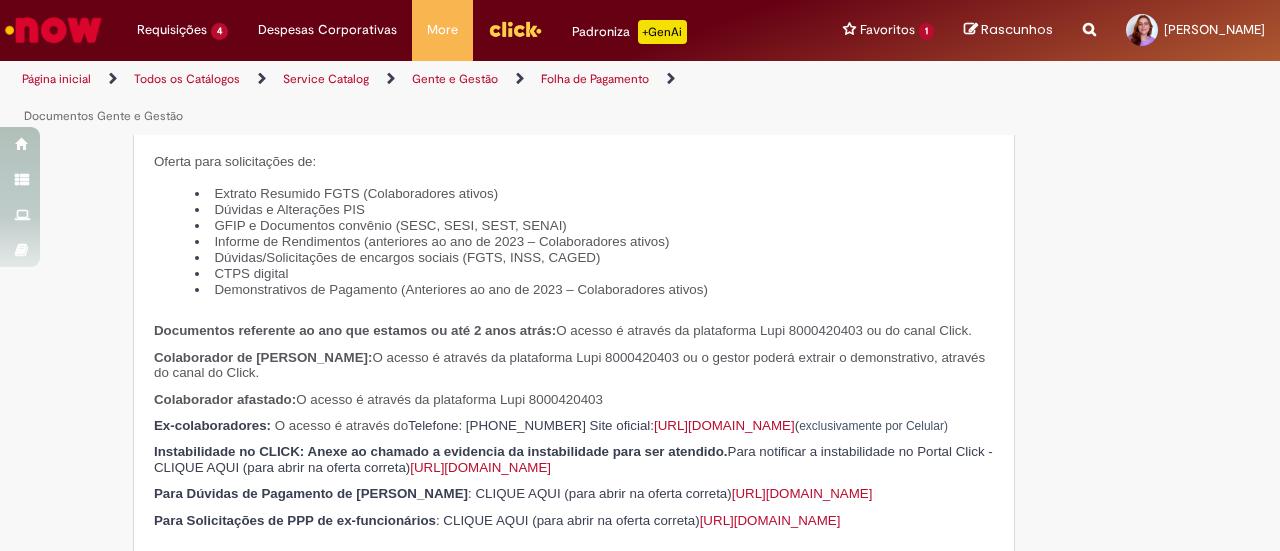 scroll, scrollTop: 600, scrollLeft: 0, axis: vertical 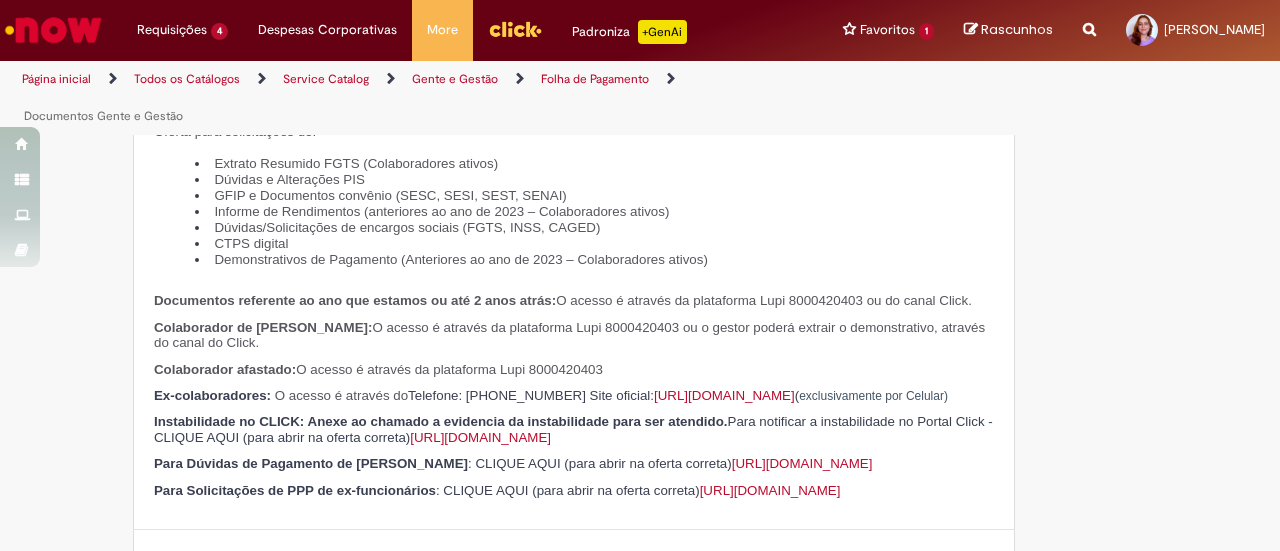 click on "Demonstrativos de Pagamento (Anteriores ao ano de 2023 – Colaboradores ativos)" at bounding box center [460, 259] 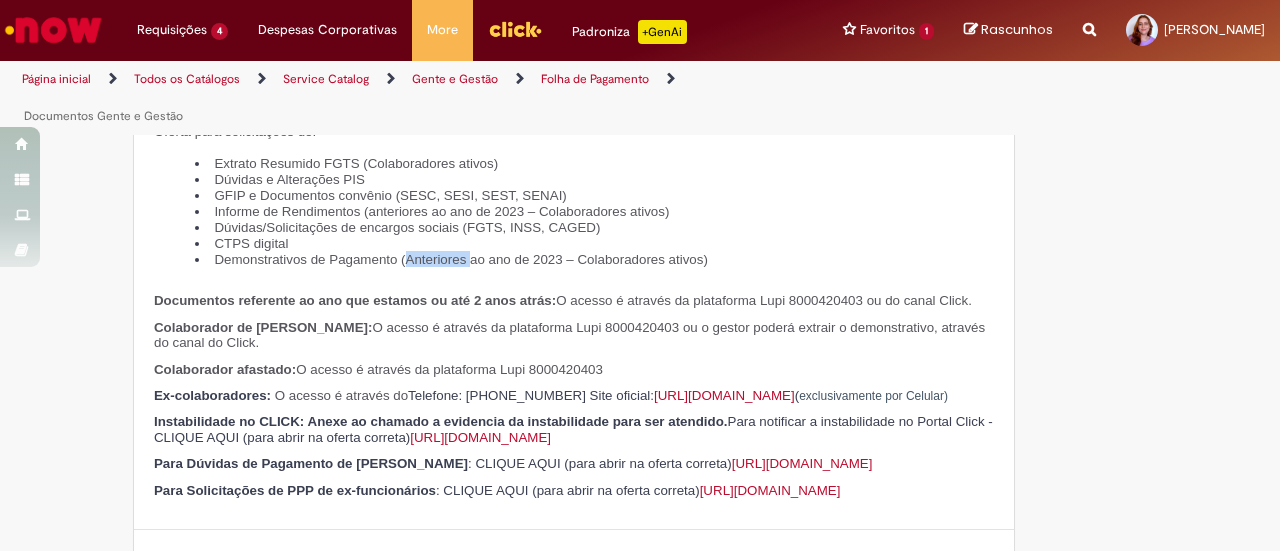 click on "Demonstrativos de Pagamento (Anteriores ao ano de 2023 – Colaboradores ativos)" at bounding box center (460, 259) 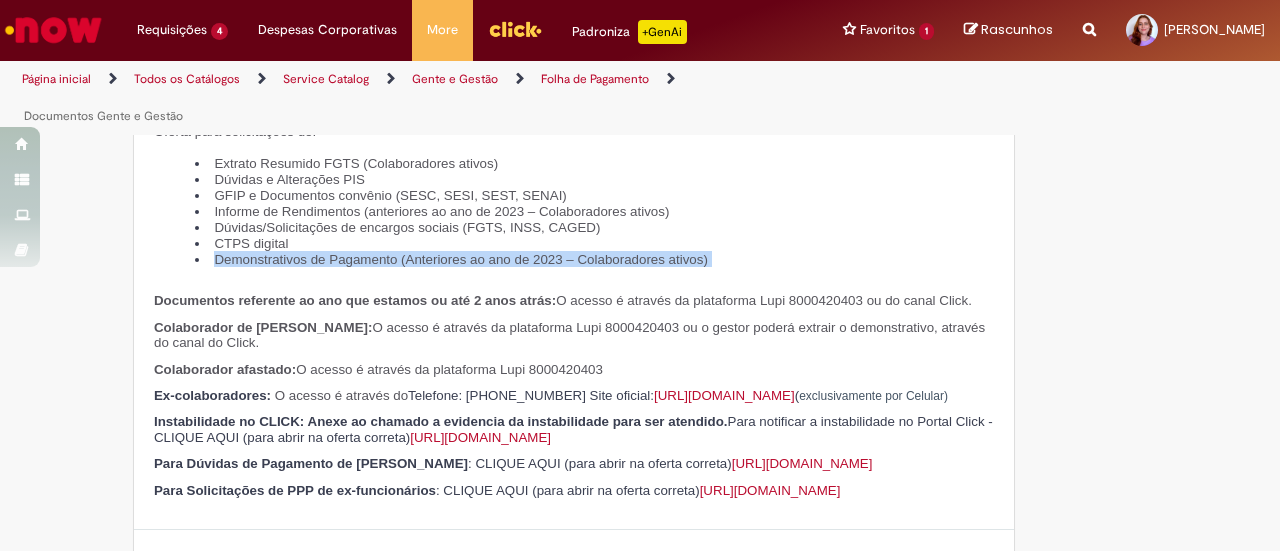 click on "Demonstrativos de Pagamento (Anteriores ao ano de 2023 – Colaboradores ativos)" at bounding box center (460, 259) 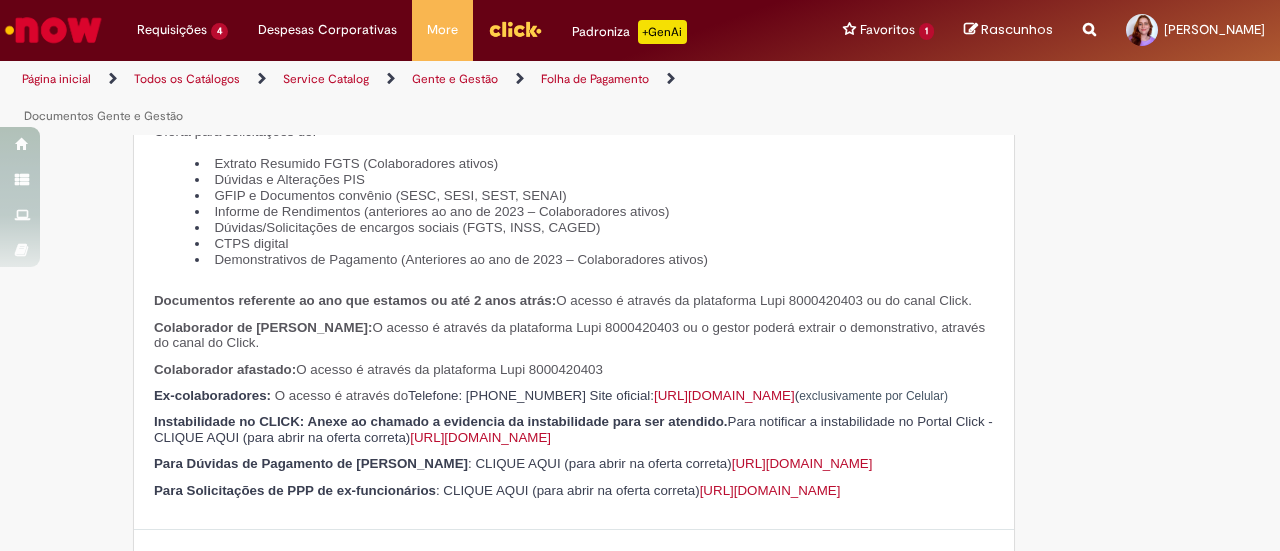 click on "Dúvidas/Solicitações de encargos sociais (FGTS, INSS, CAGED)" at bounding box center [407, 227] 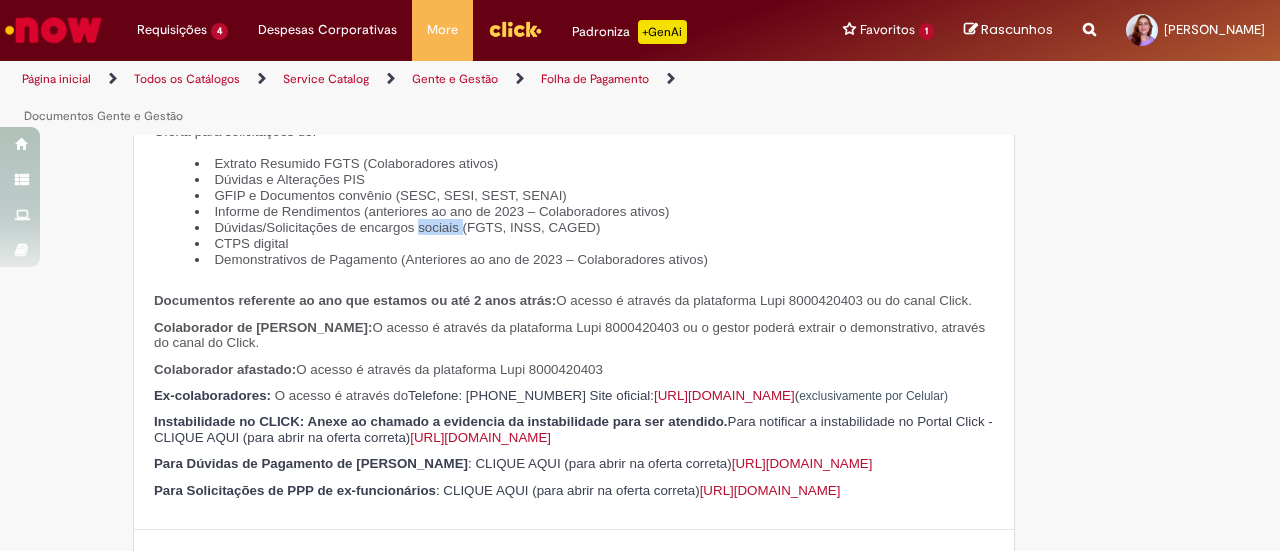 click on "Dúvidas/Solicitações de encargos sociais (FGTS, INSS, CAGED)" at bounding box center (407, 227) 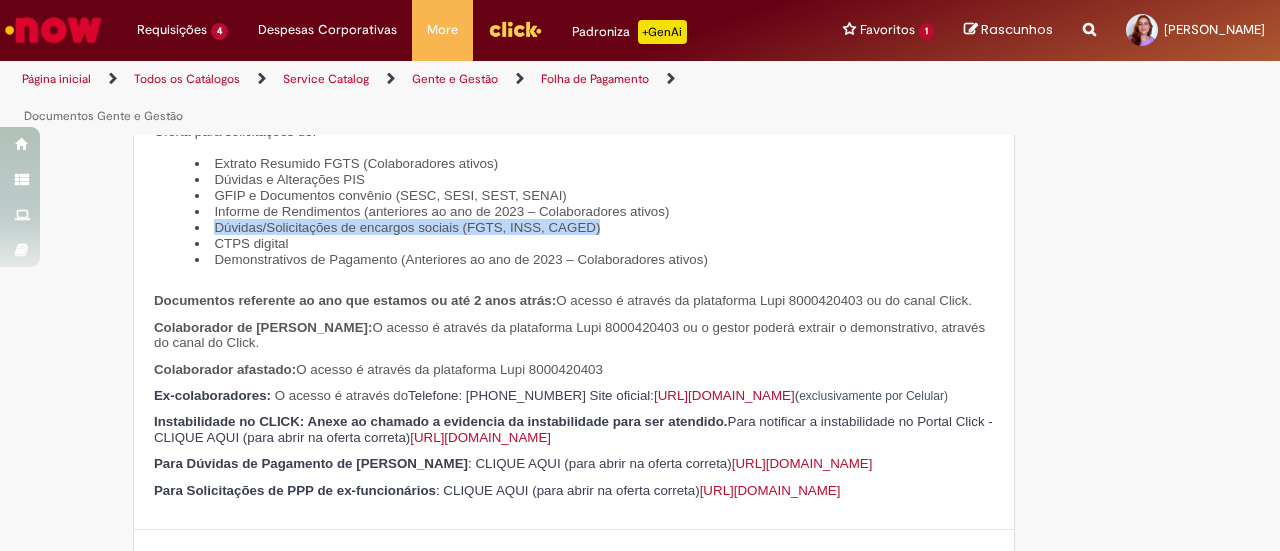 click on "Dúvidas/Solicitações de encargos sociais (FGTS, INSS, CAGED)" at bounding box center [407, 227] 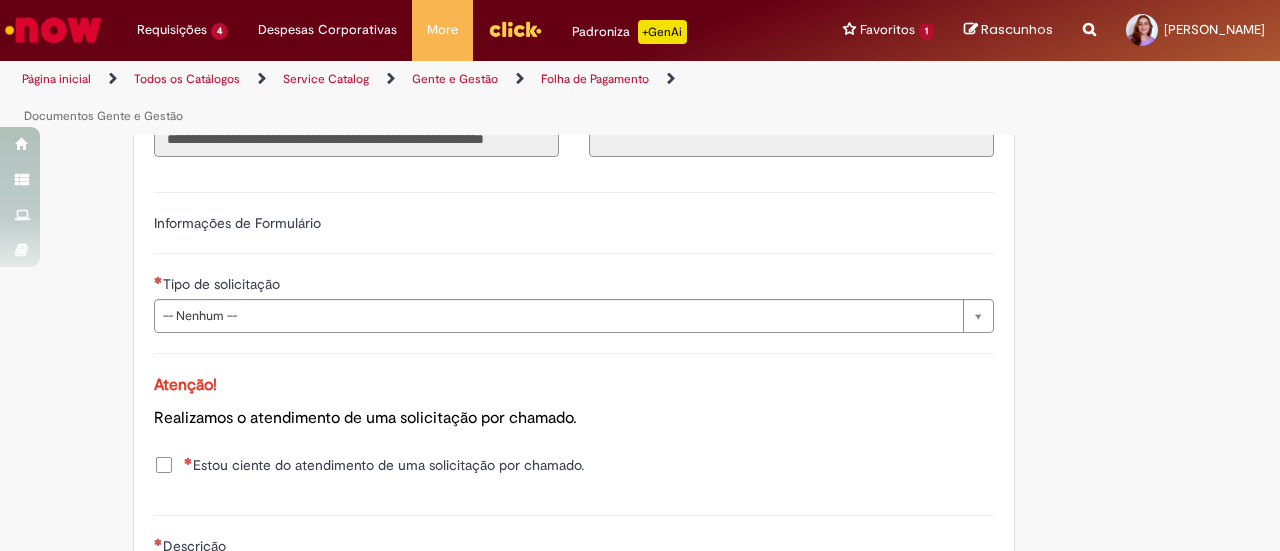 scroll, scrollTop: 1500, scrollLeft: 0, axis: vertical 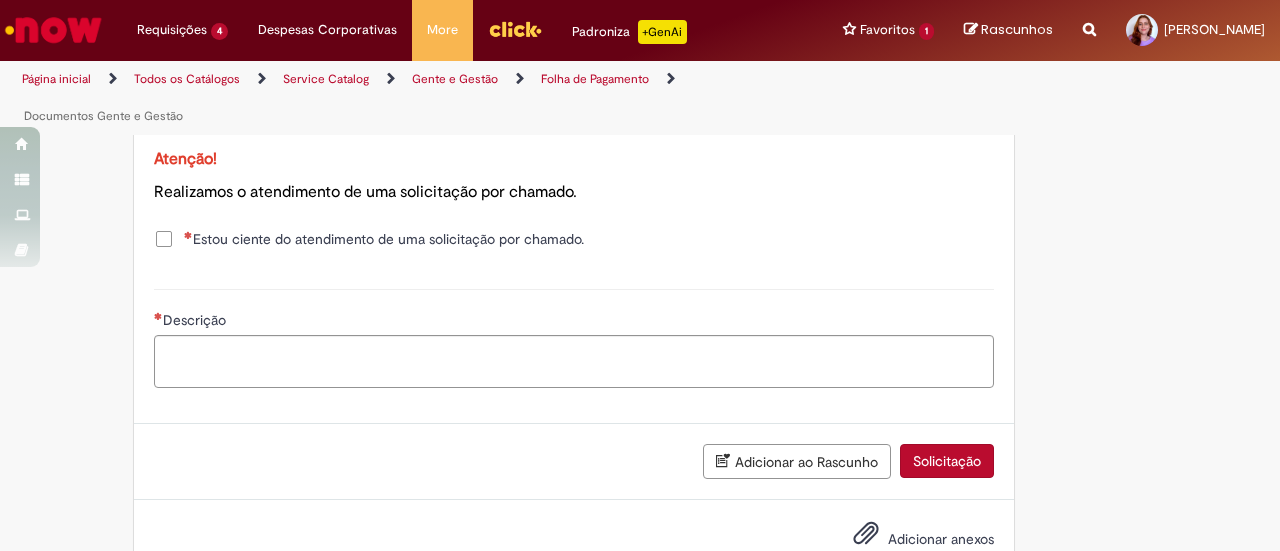 click on "**********" at bounding box center [574, 107] 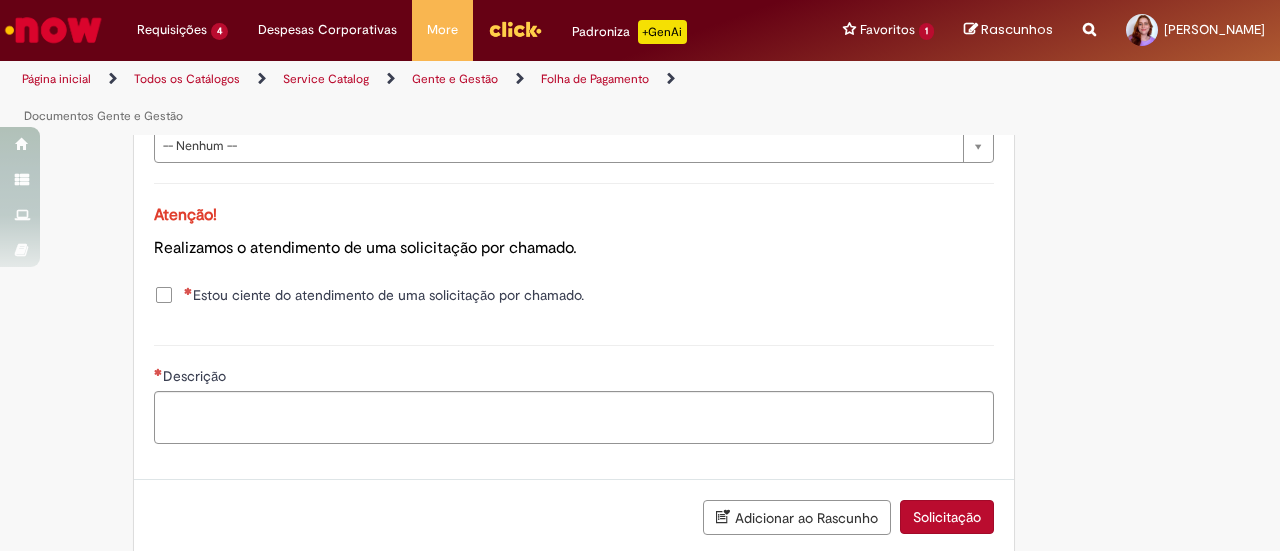 scroll, scrollTop: 1400, scrollLeft: 0, axis: vertical 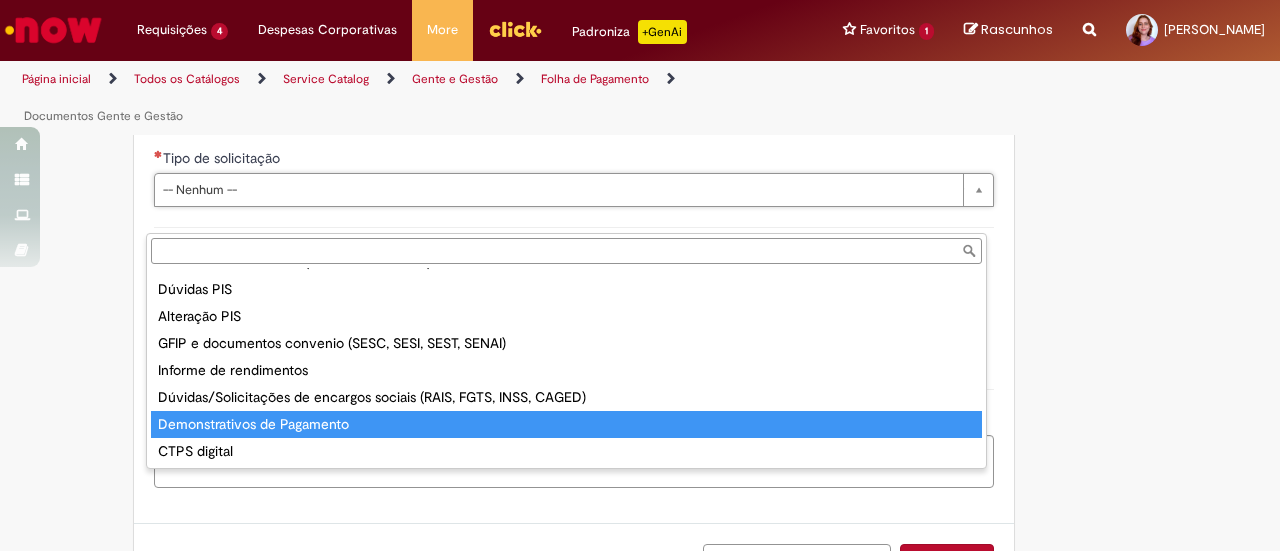 type on "**********" 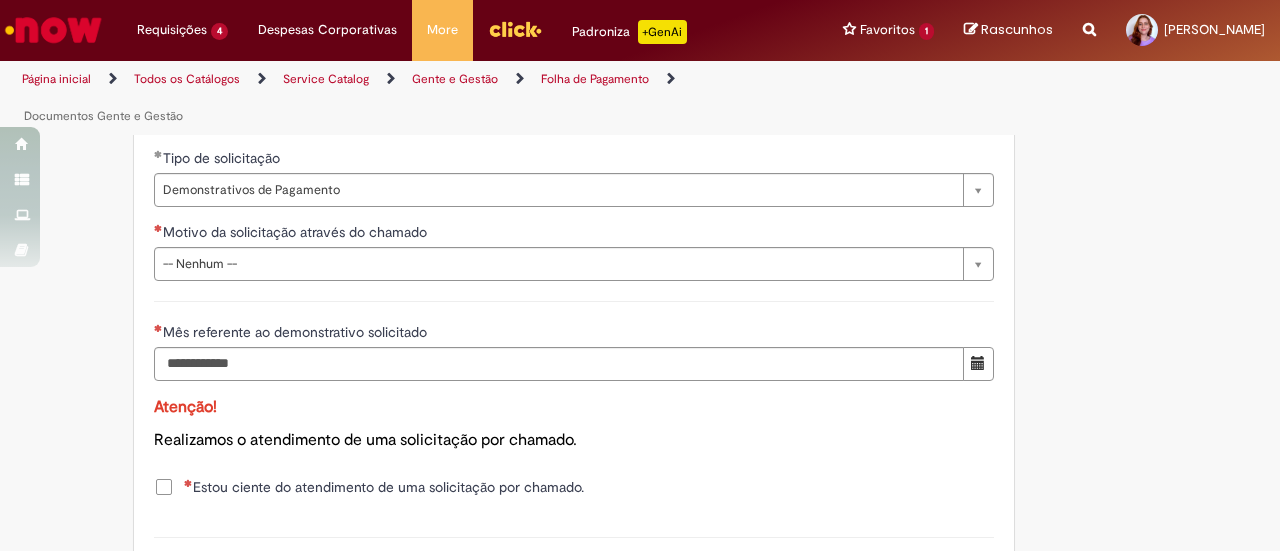 click on "**********" at bounding box center [574, 251] 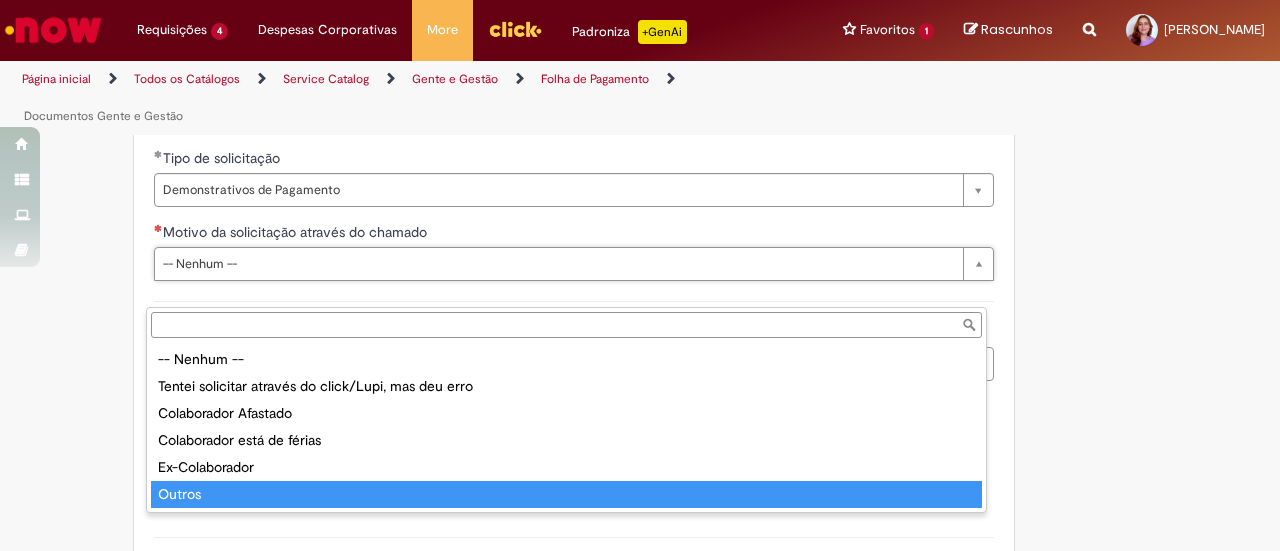 type on "******" 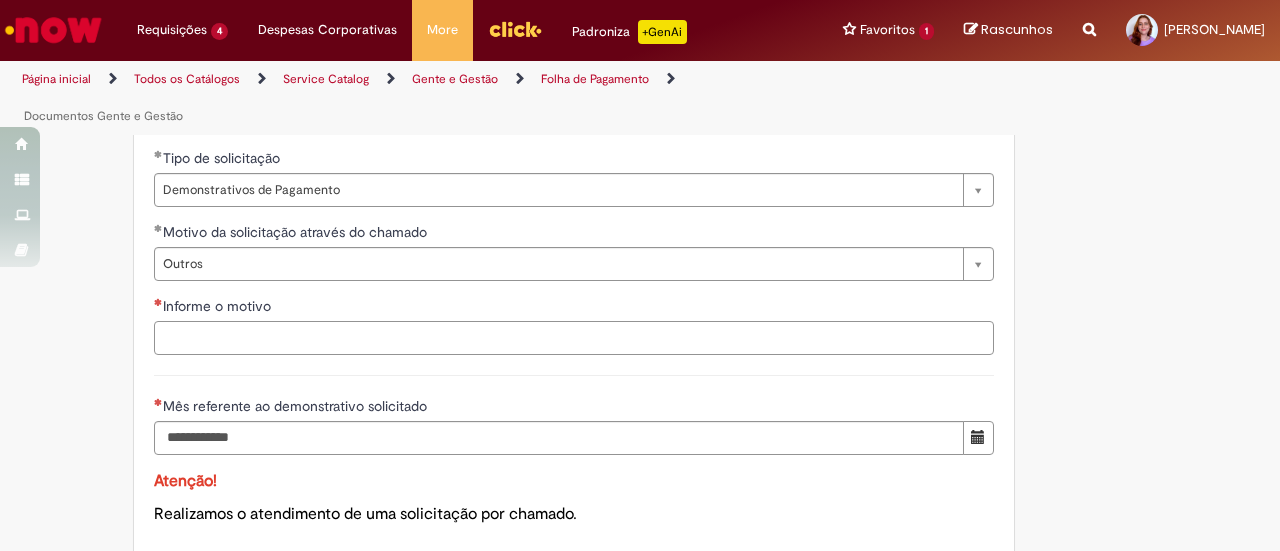 click on "Informe o motivo" at bounding box center [574, 338] 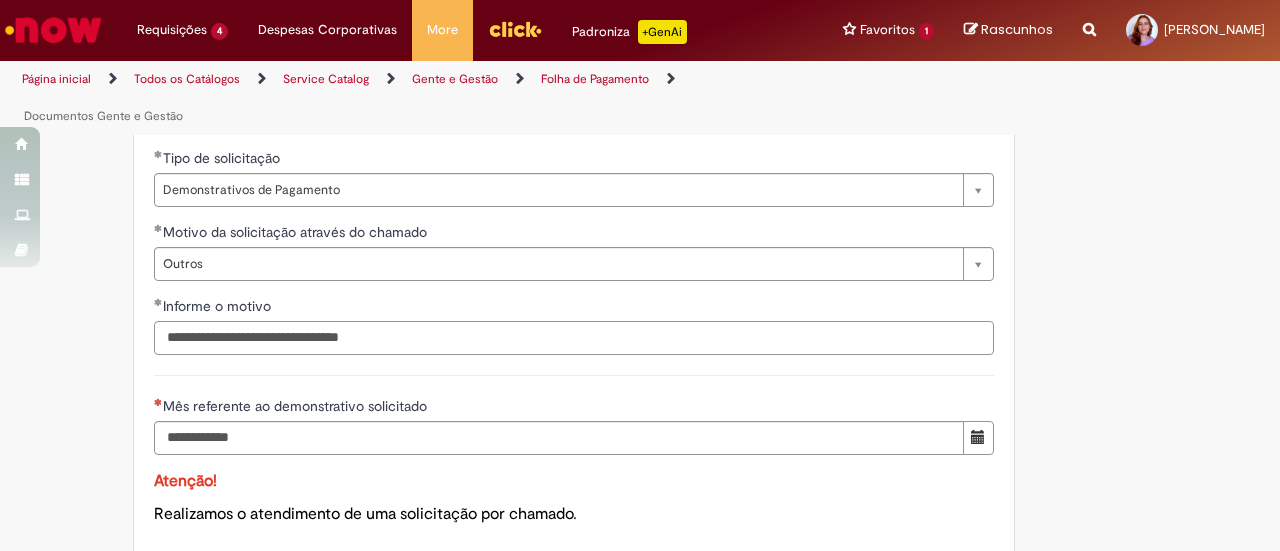 type on "**********" 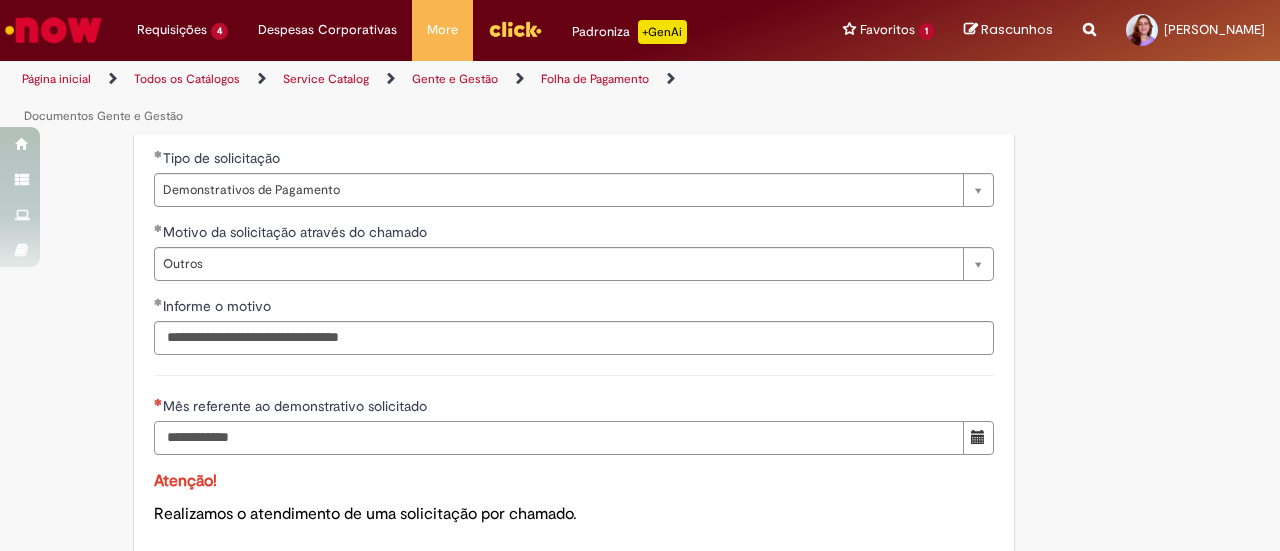 click on "Mês referente ao demonstrativo solicitado" at bounding box center (559, 438) 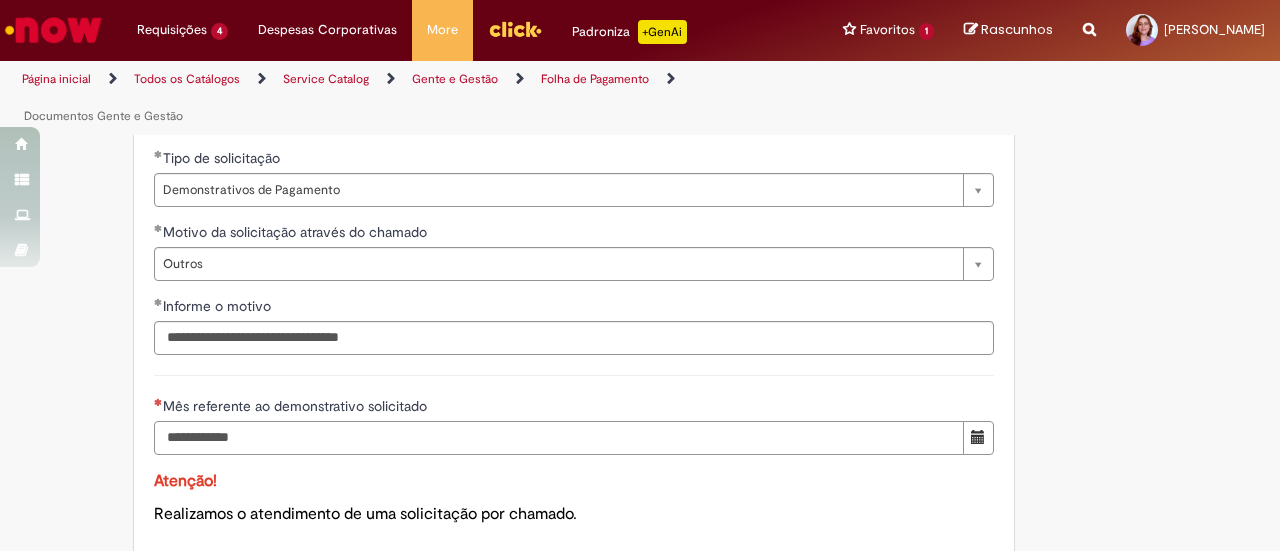 type on "**********" 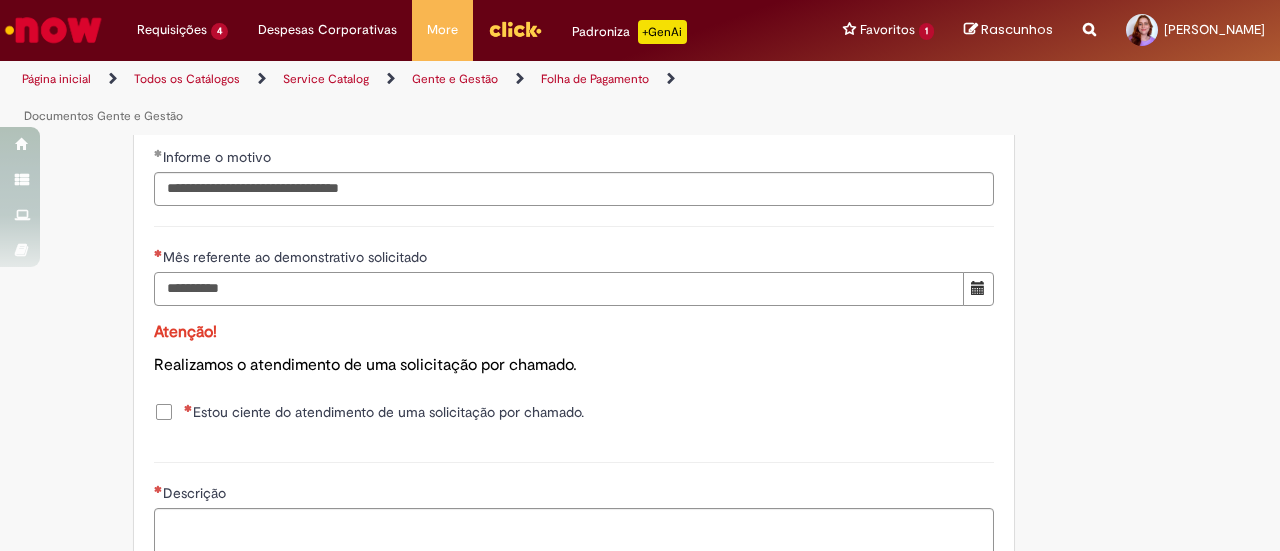 scroll, scrollTop: 1548, scrollLeft: 0, axis: vertical 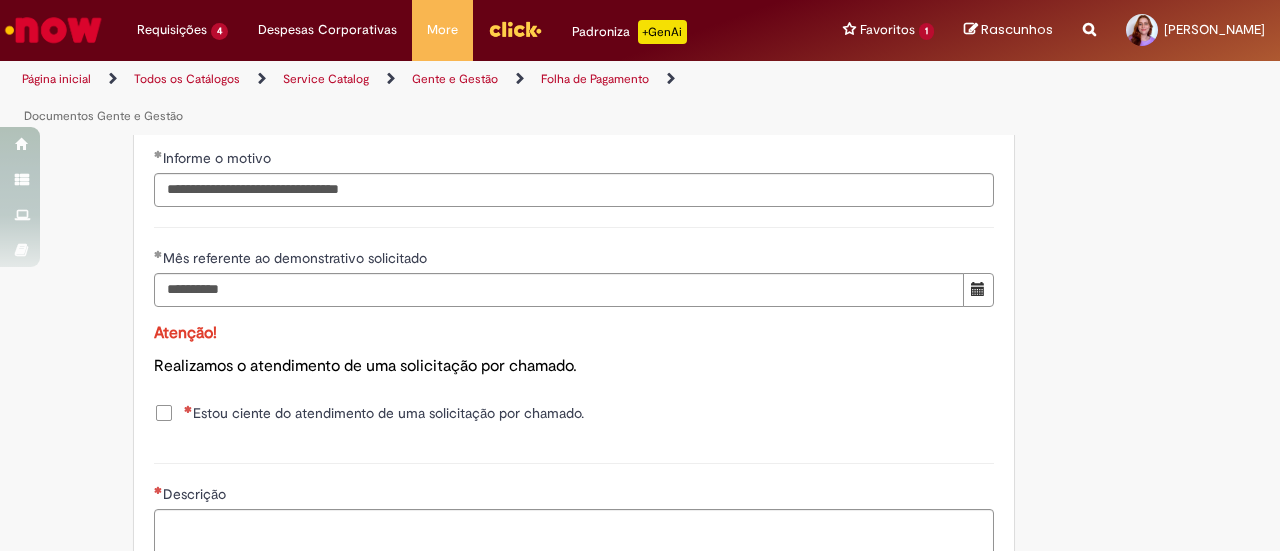 click on "Estou ciente do atendimento de uma solicitação por chamado." at bounding box center (384, 413) 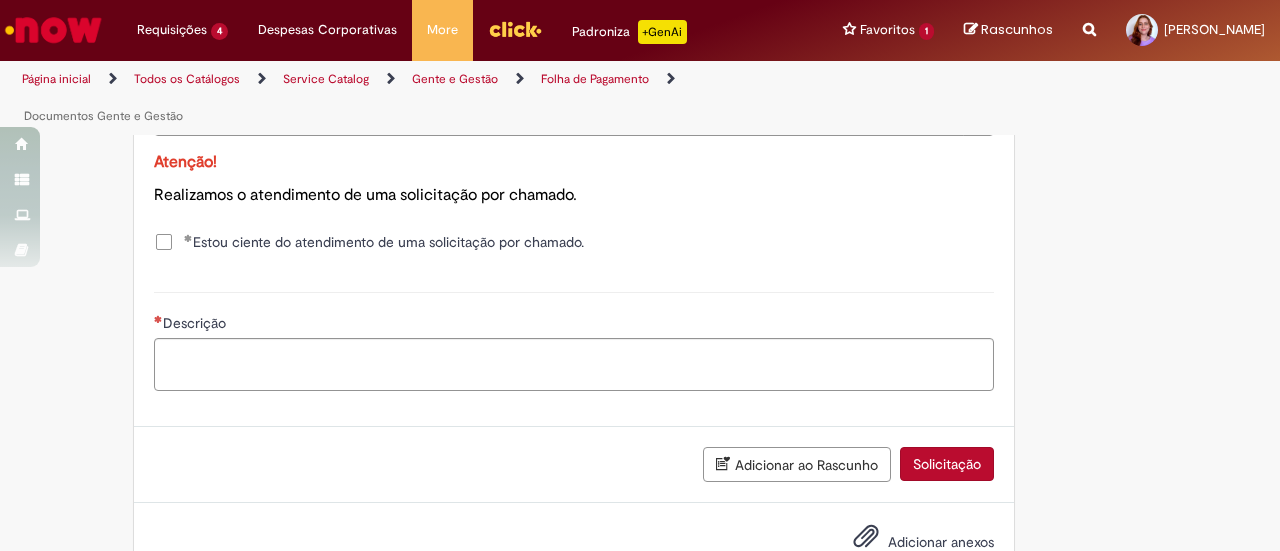 scroll, scrollTop: 1729, scrollLeft: 0, axis: vertical 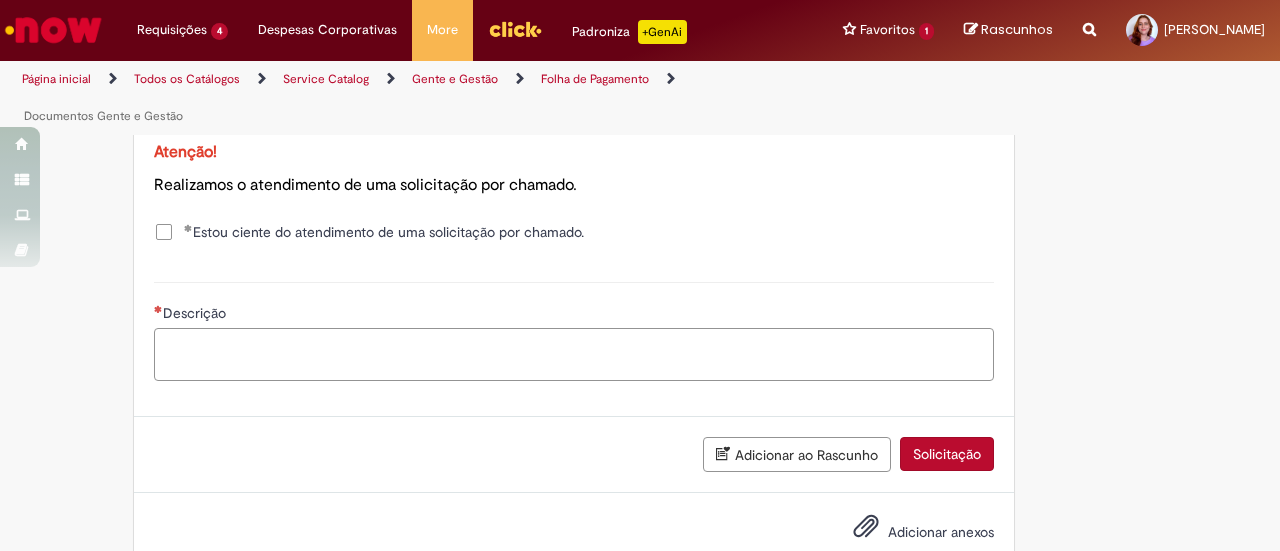 click on "Descrição" at bounding box center (574, 354) 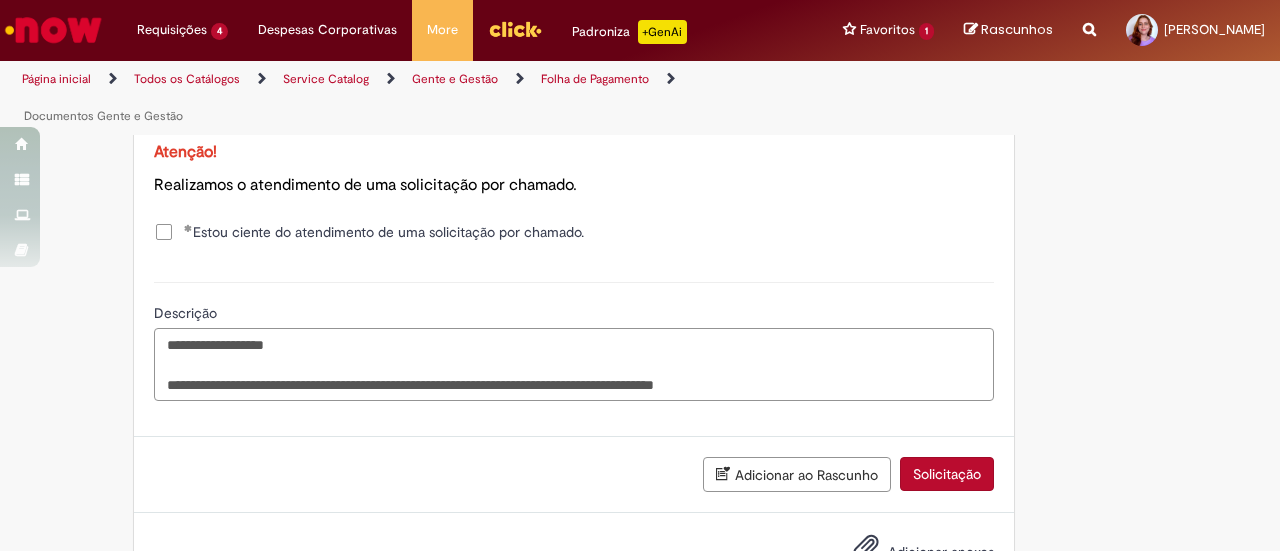 drag, startPoint x: 703, startPoint y: 413, endPoint x: 837, endPoint y: 407, distance: 134.13426 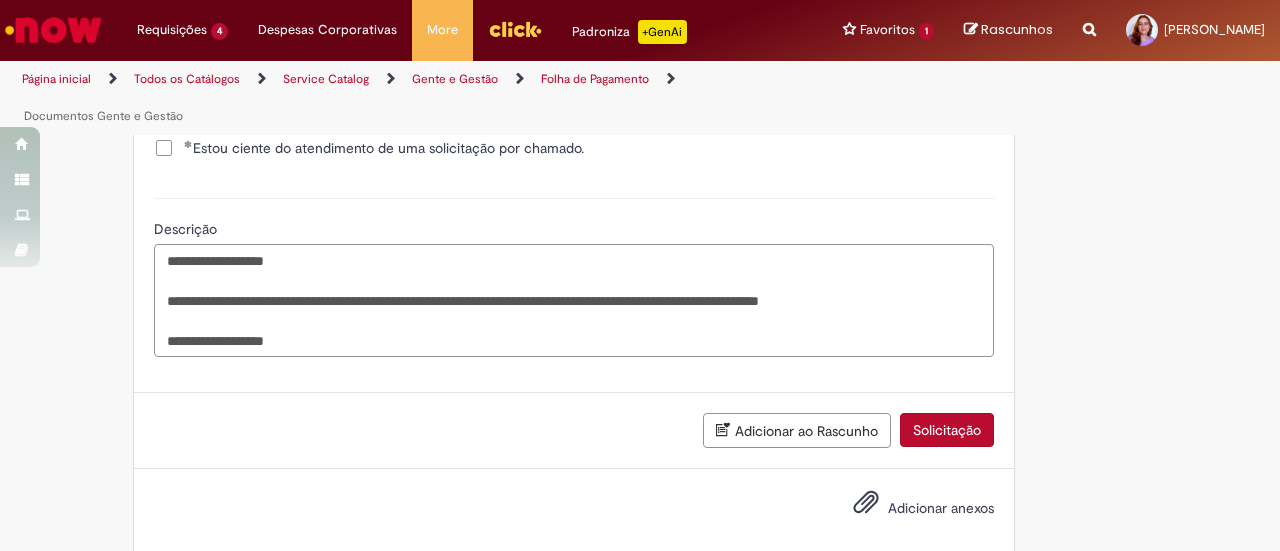 scroll, scrollTop: 1866, scrollLeft: 0, axis: vertical 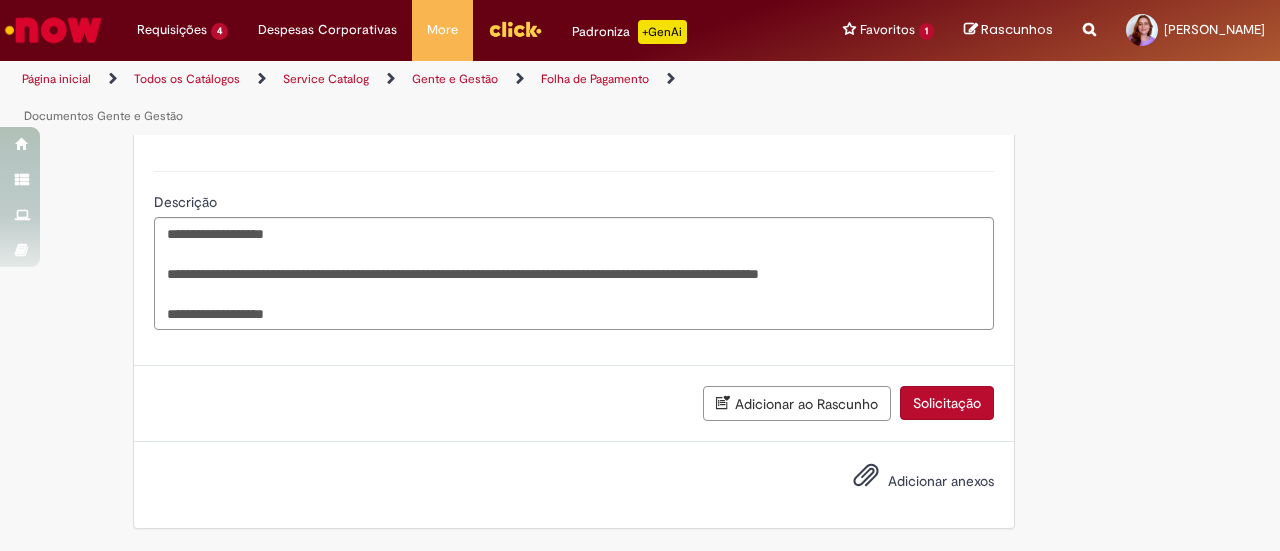 click on "Adicionar anexos" at bounding box center (941, 481) 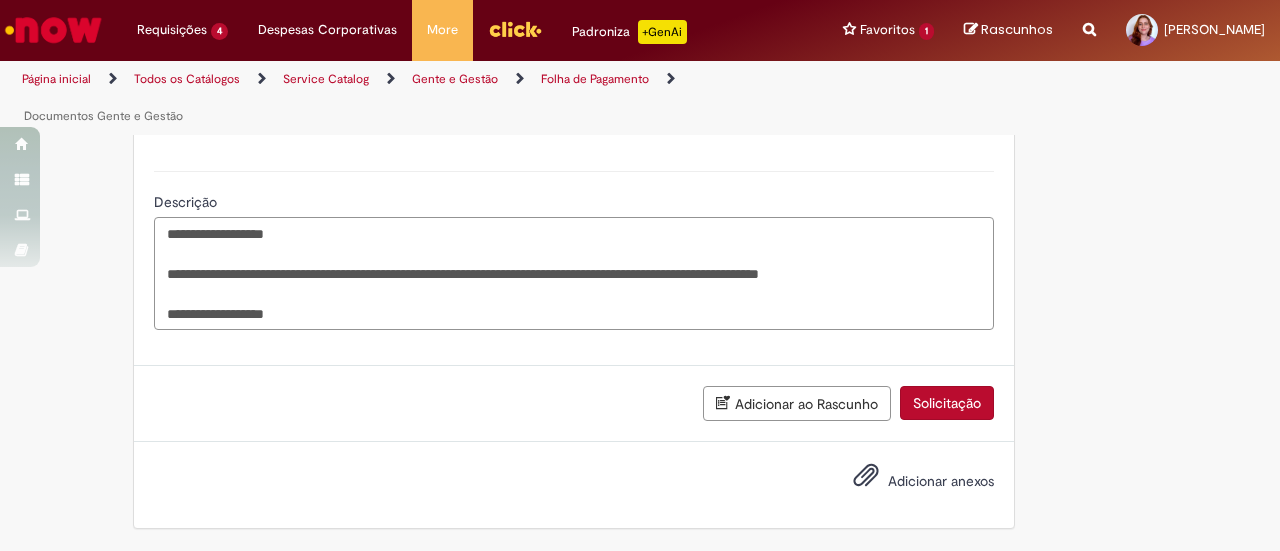 click on "**********" at bounding box center [574, 273] 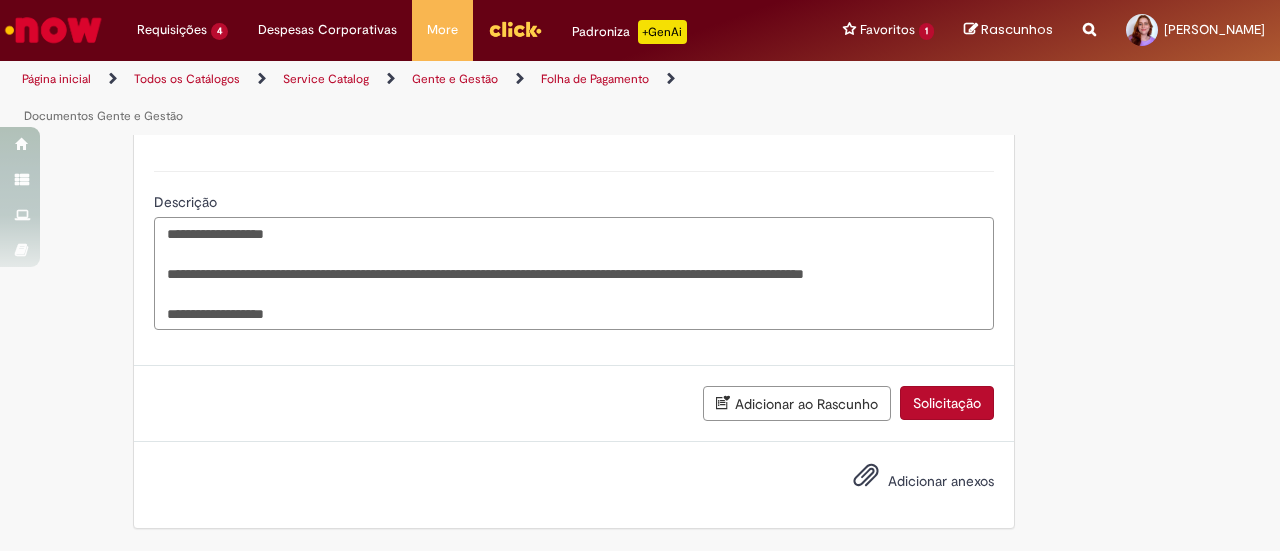 type on "**********" 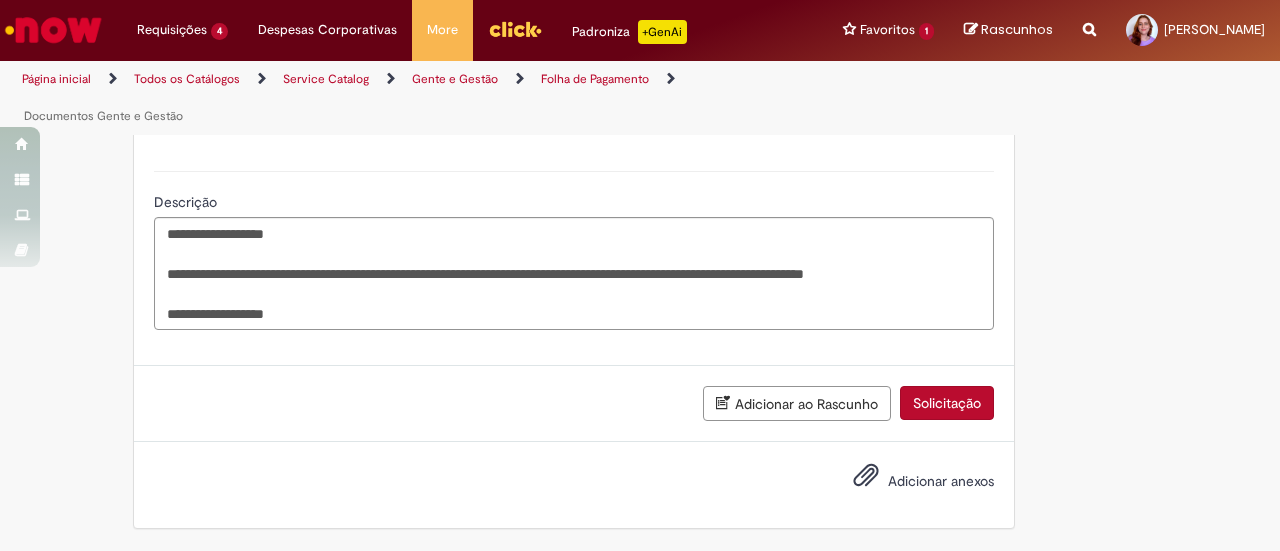 click on "Adicionar anexos" at bounding box center [941, 481] 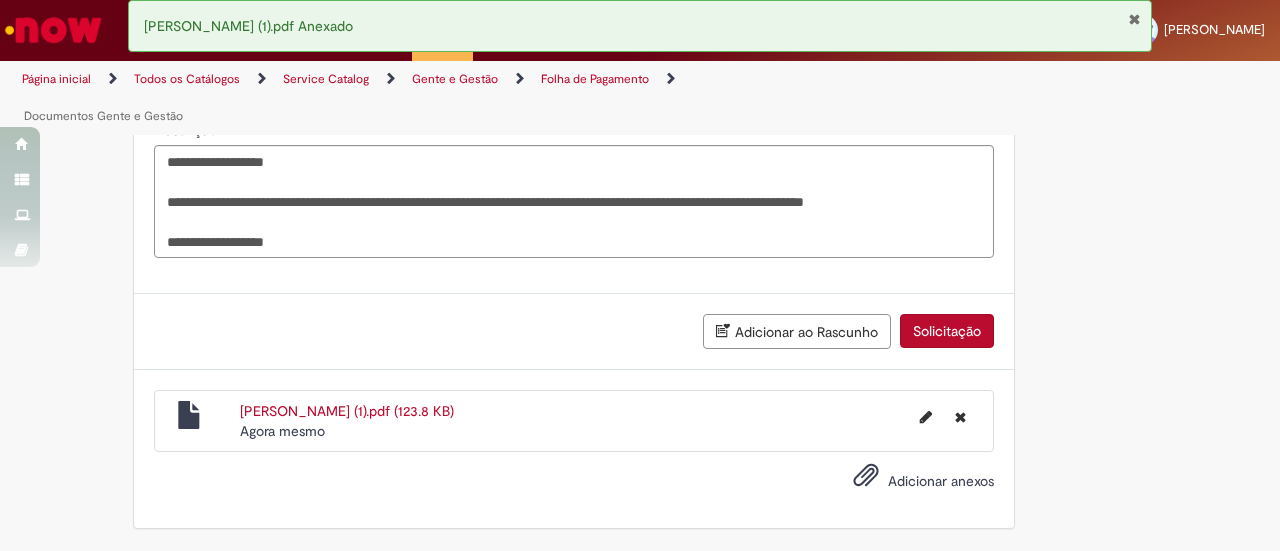 scroll, scrollTop: 1938, scrollLeft: 0, axis: vertical 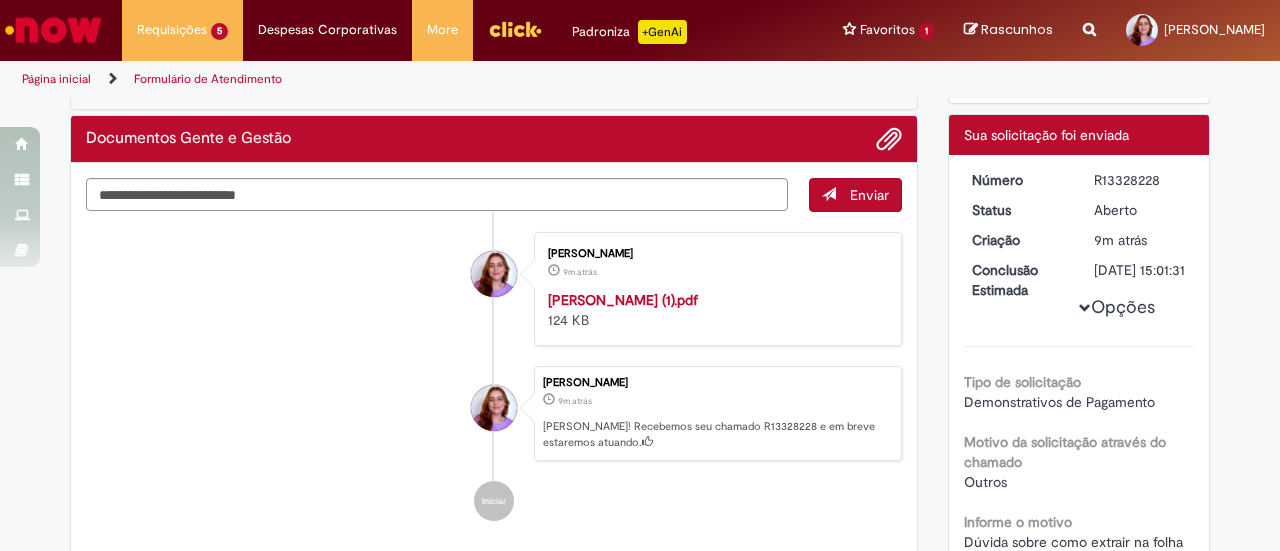 click on "Enviar
Maria Eduarda Rios De Oliveira
9m atrás 9 minutos atrás
MARIA EDUARDA (1).pdf  124 KB
Maria Eduarda Rios De Oliveira
9m atrás 9 minutos atrás
Ola! Recebemos seu chamado R13328228 e em breve estaremos atuando.
Iniciar" at bounding box center [494, 370] 